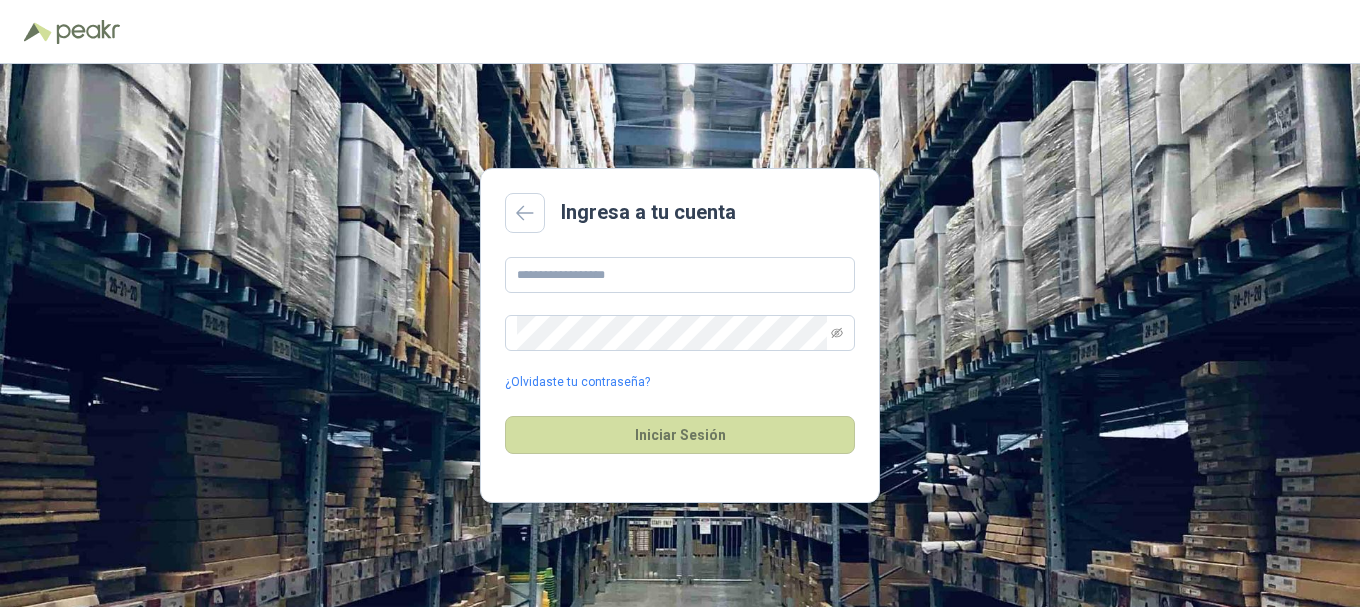 scroll, scrollTop: 0, scrollLeft: 0, axis: both 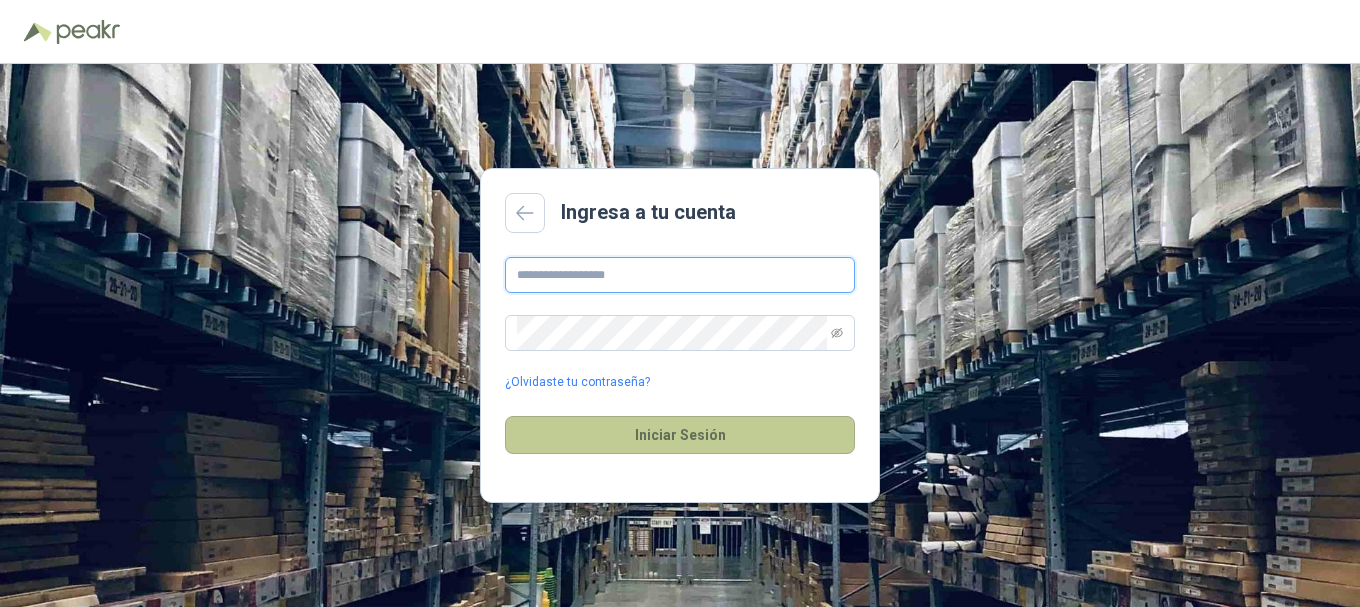 type on "**********" 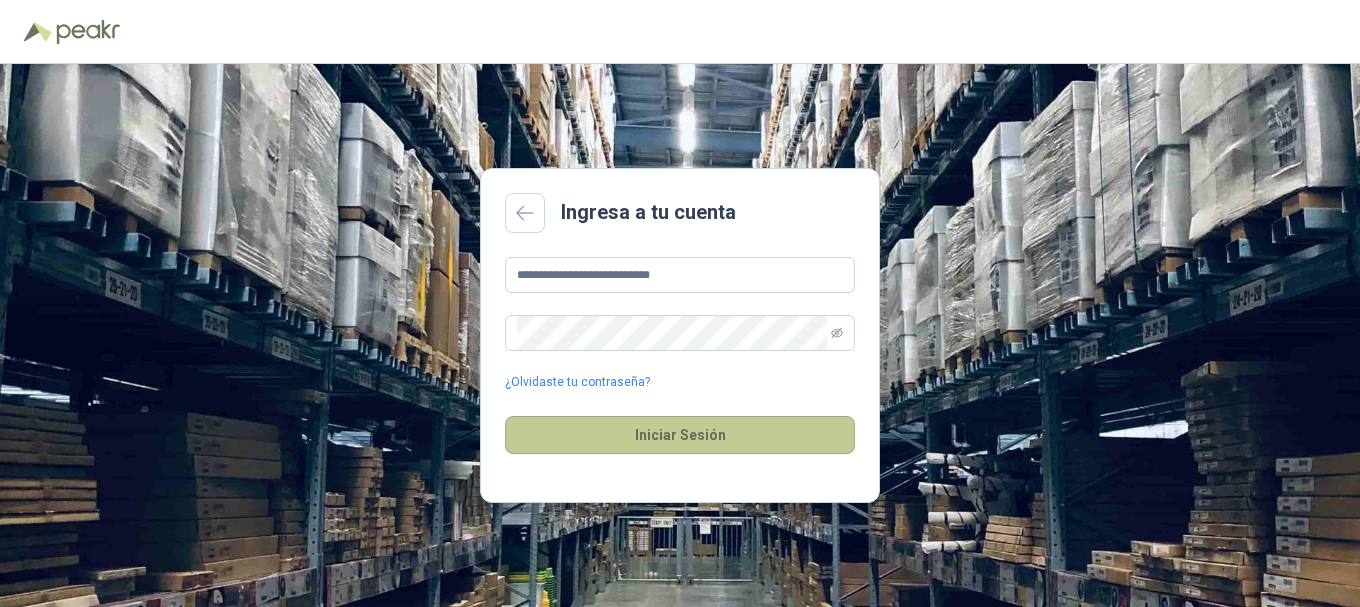 click on "Iniciar Sesión" at bounding box center (680, 435) 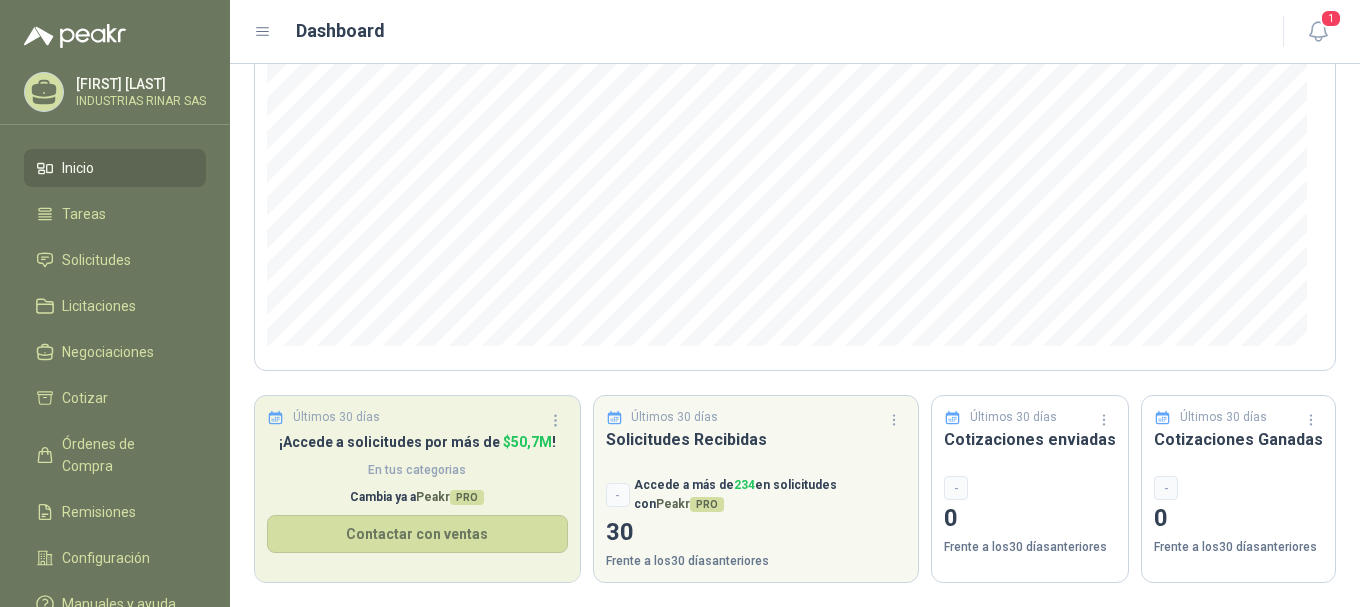 scroll, scrollTop: 0, scrollLeft: 0, axis: both 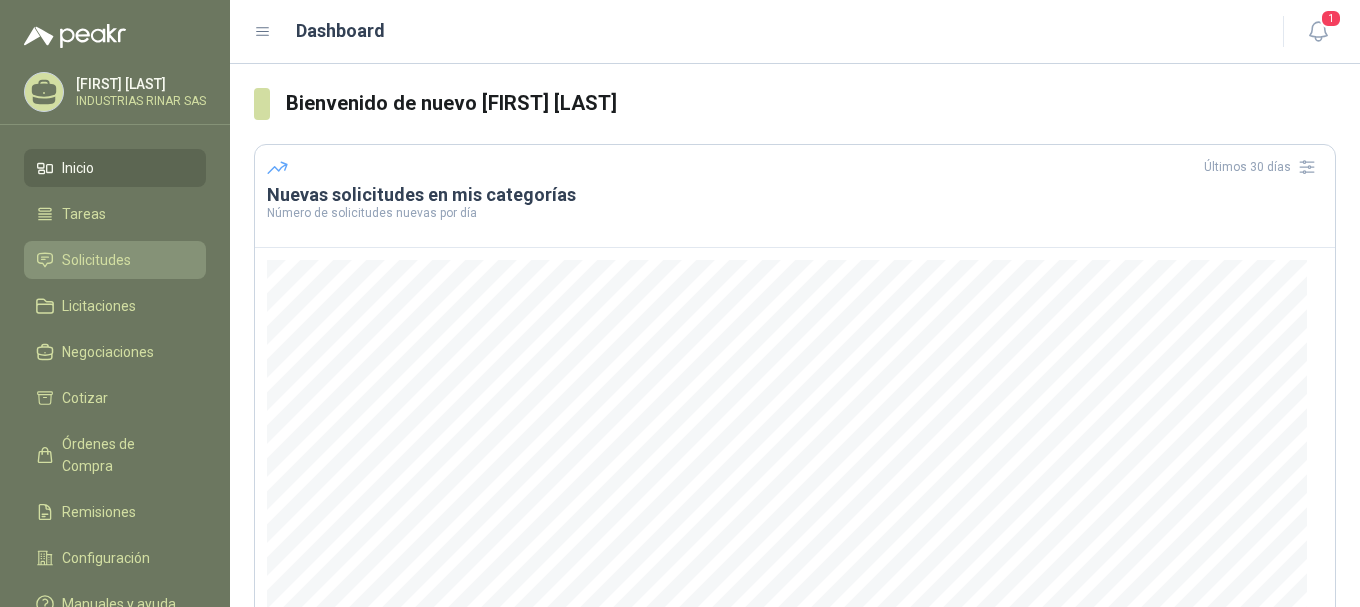 click on "Solicitudes" at bounding box center [96, 260] 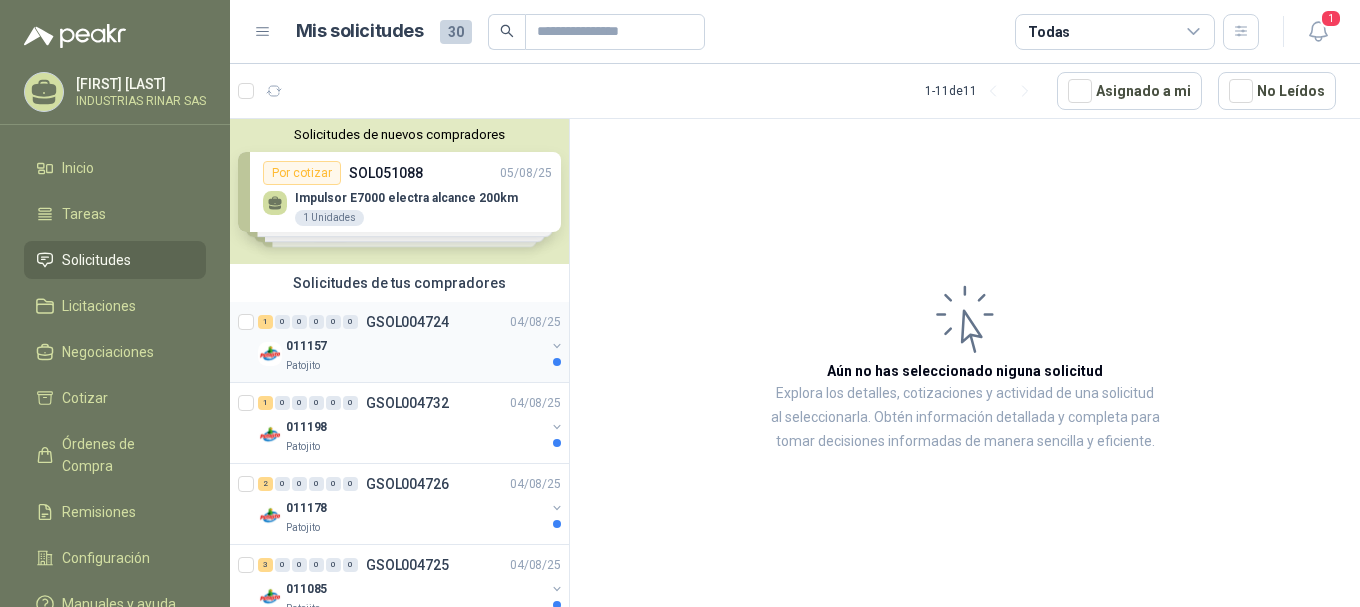 click on "011157" at bounding box center (415, 346) 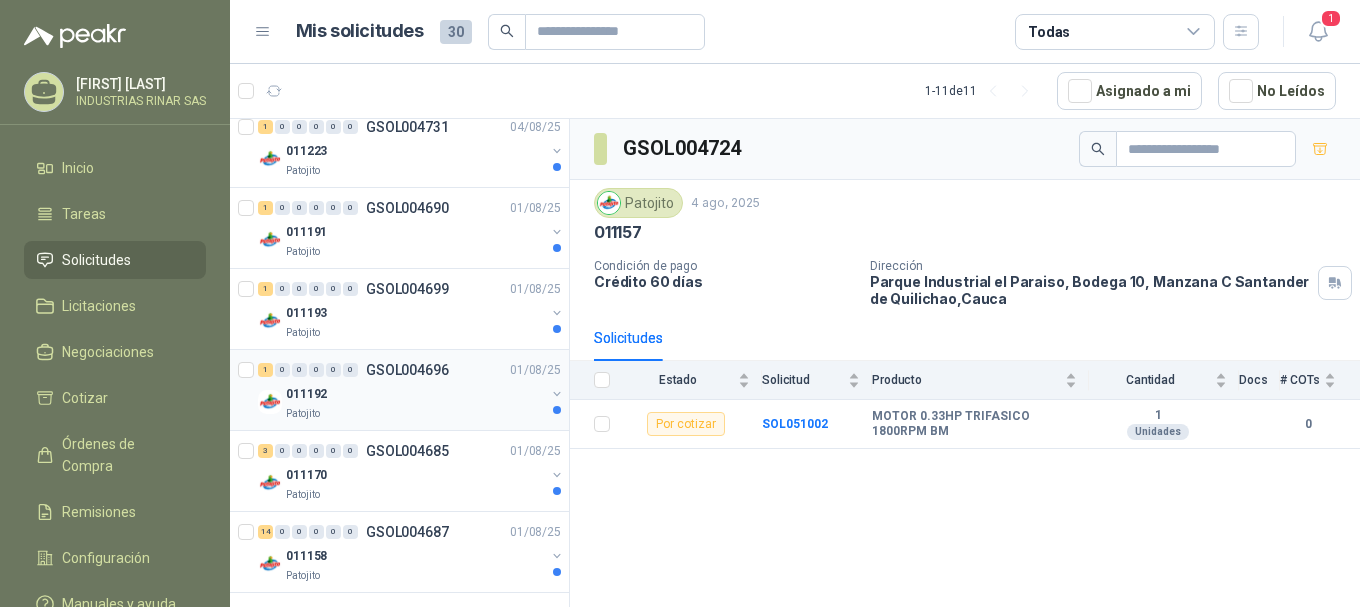 scroll, scrollTop: 607, scrollLeft: 0, axis: vertical 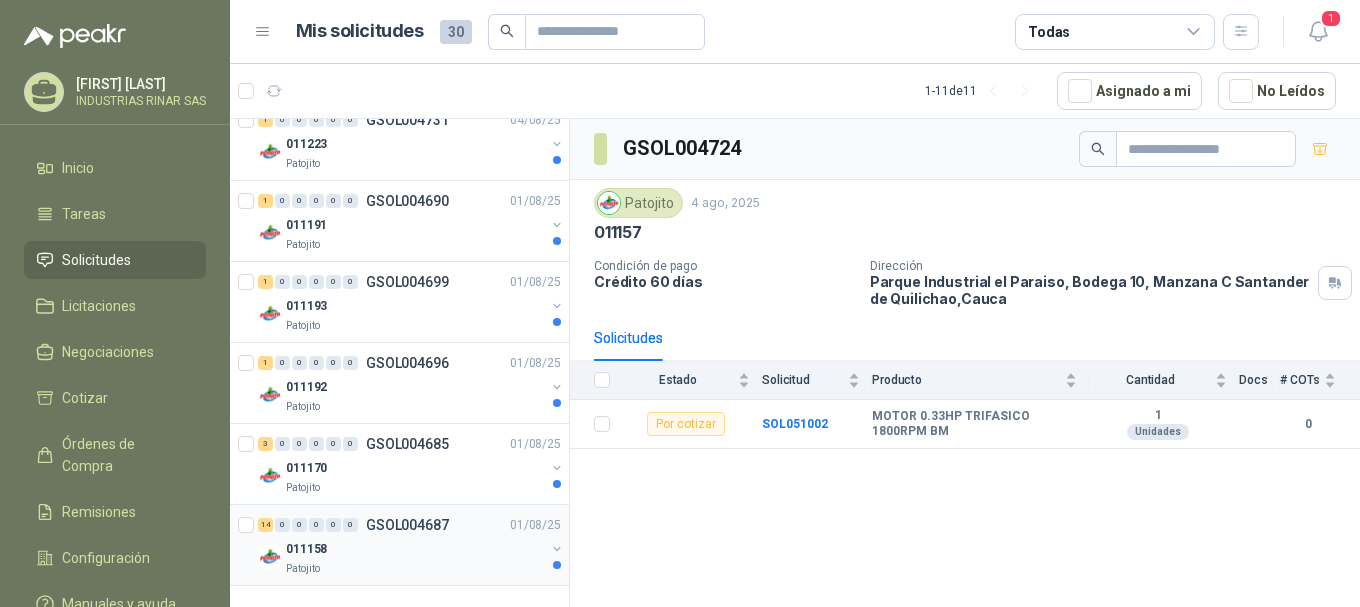 click on "011158" at bounding box center (415, 549) 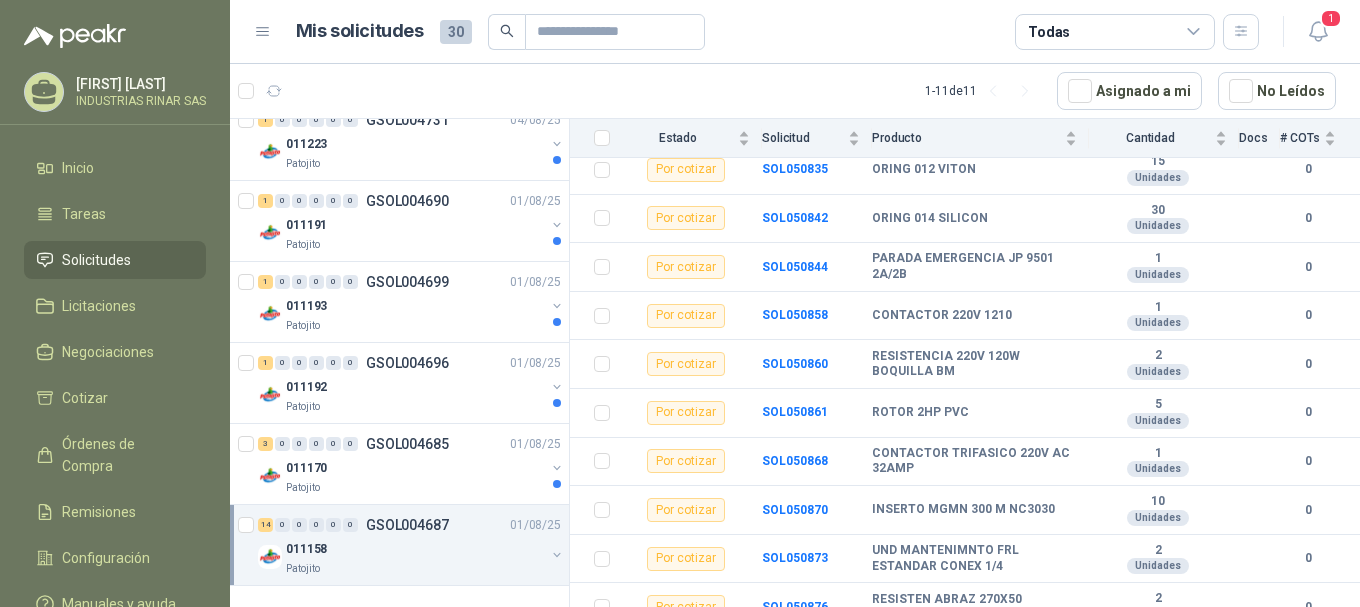 scroll, scrollTop: 467, scrollLeft: 0, axis: vertical 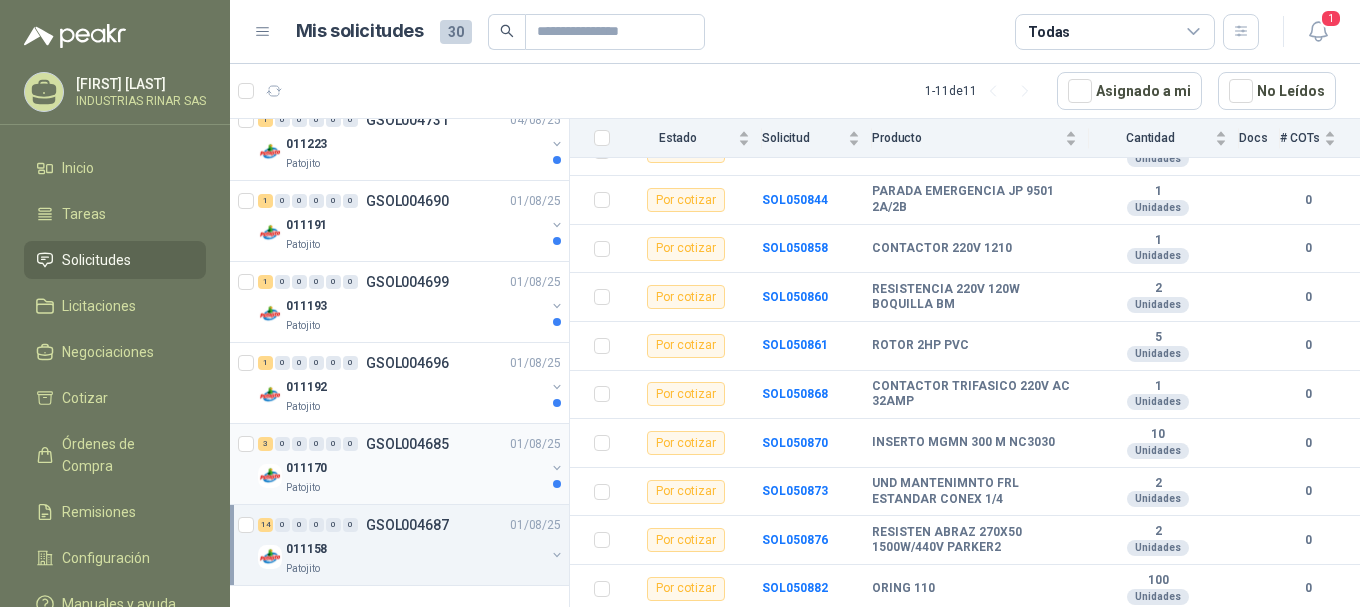 click on "011170" at bounding box center [415, 468] 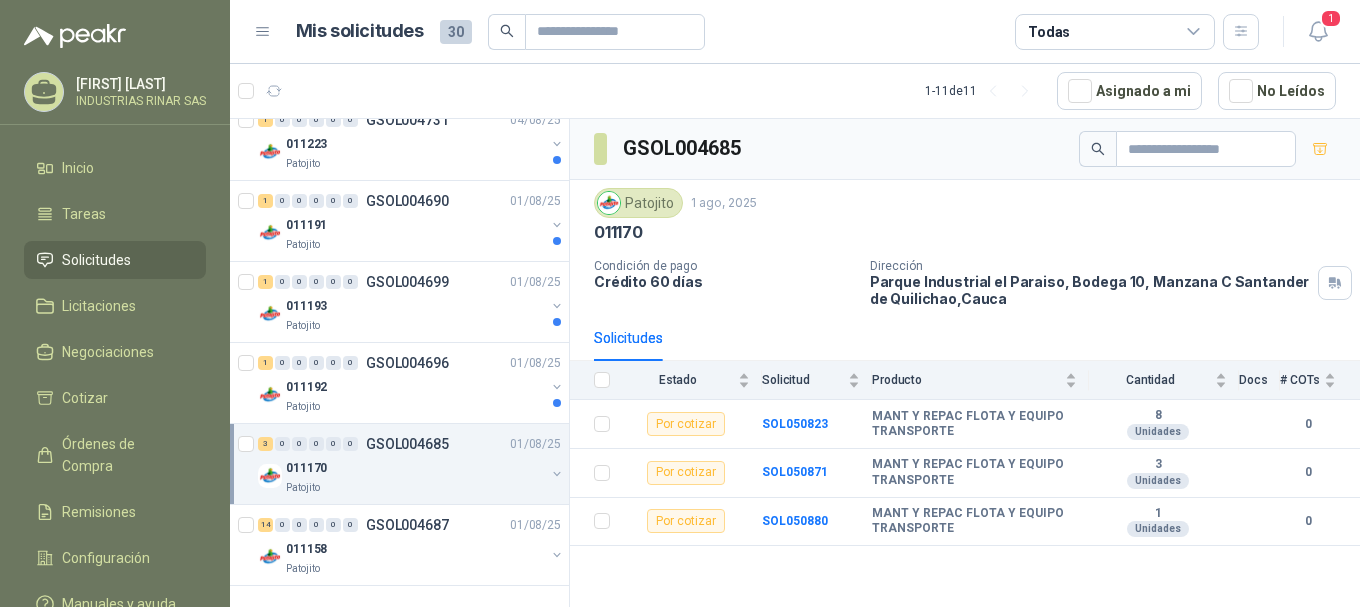 click on "011170" at bounding box center [415, 468] 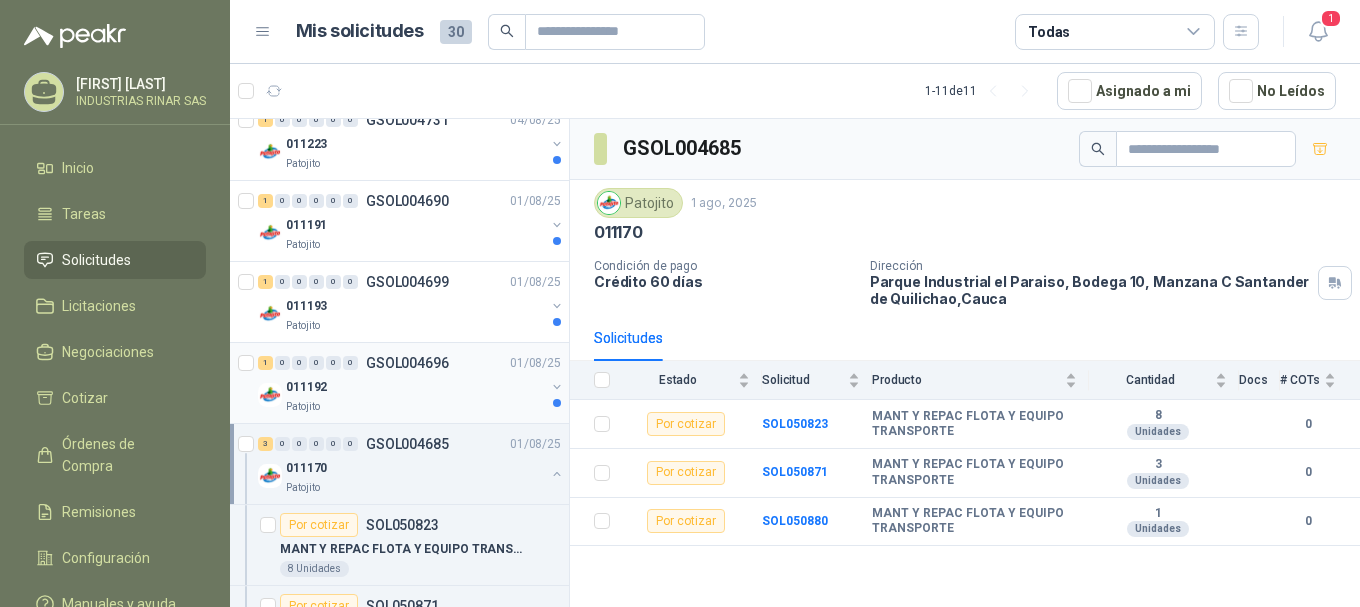 click on "Patojito" at bounding box center (415, 407) 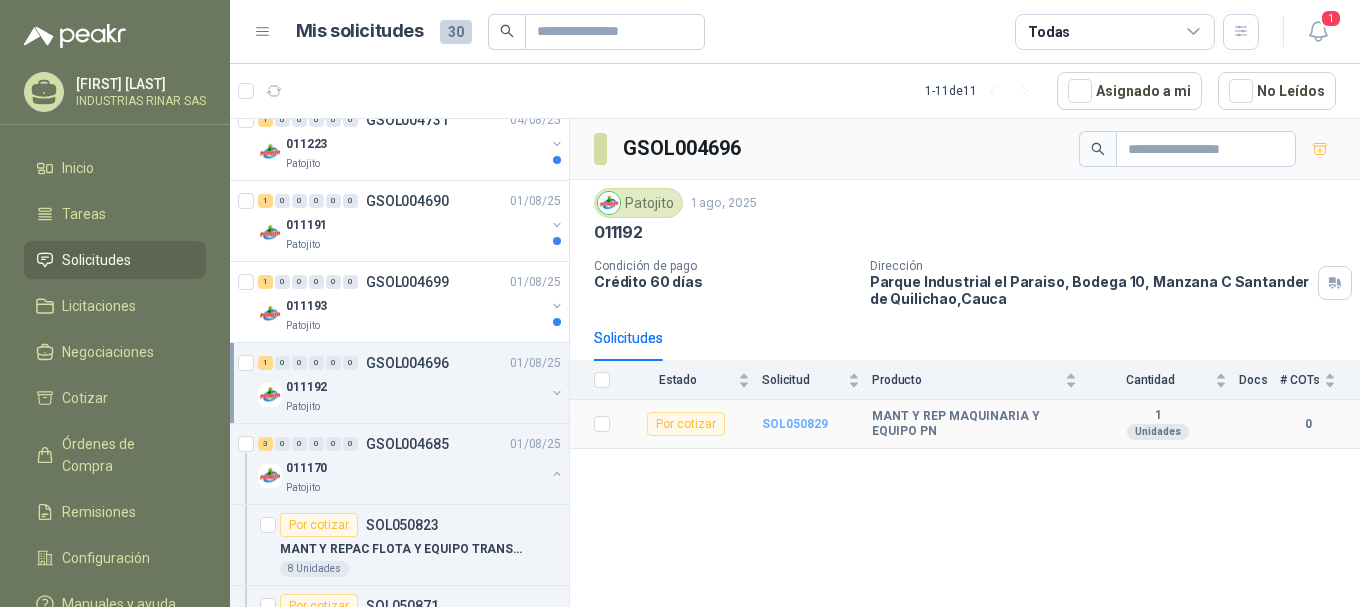 click on "SOL050829" at bounding box center [795, 424] 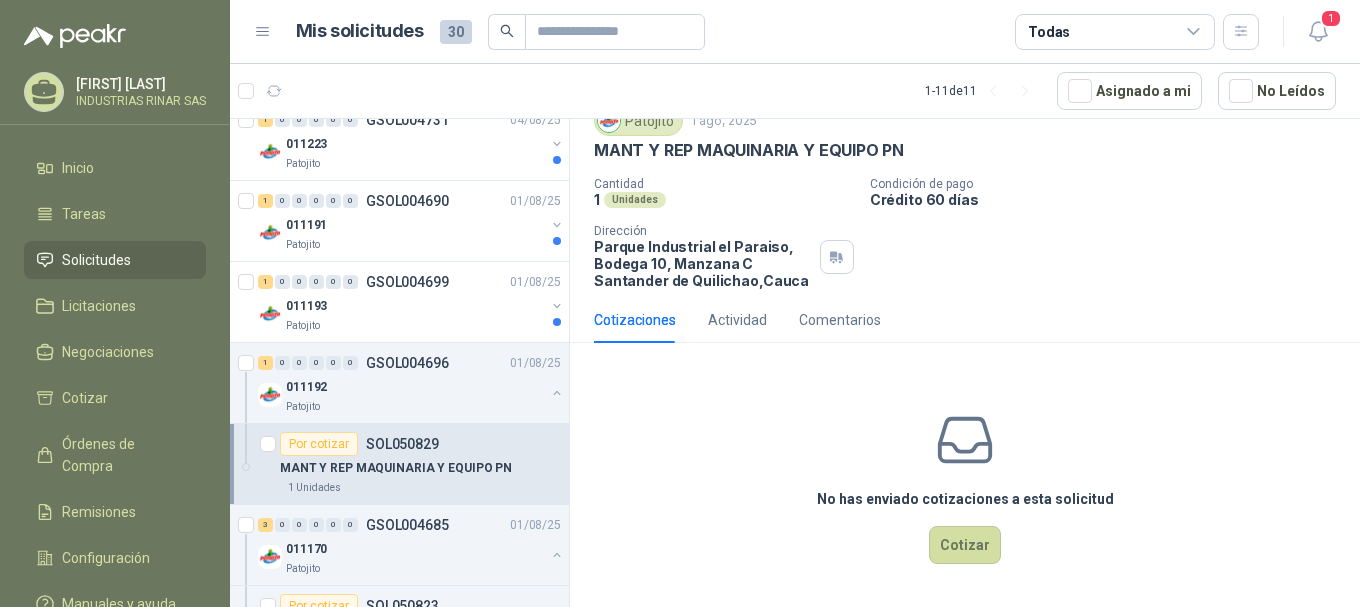 scroll, scrollTop: 0, scrollLeft: 0, axis: both 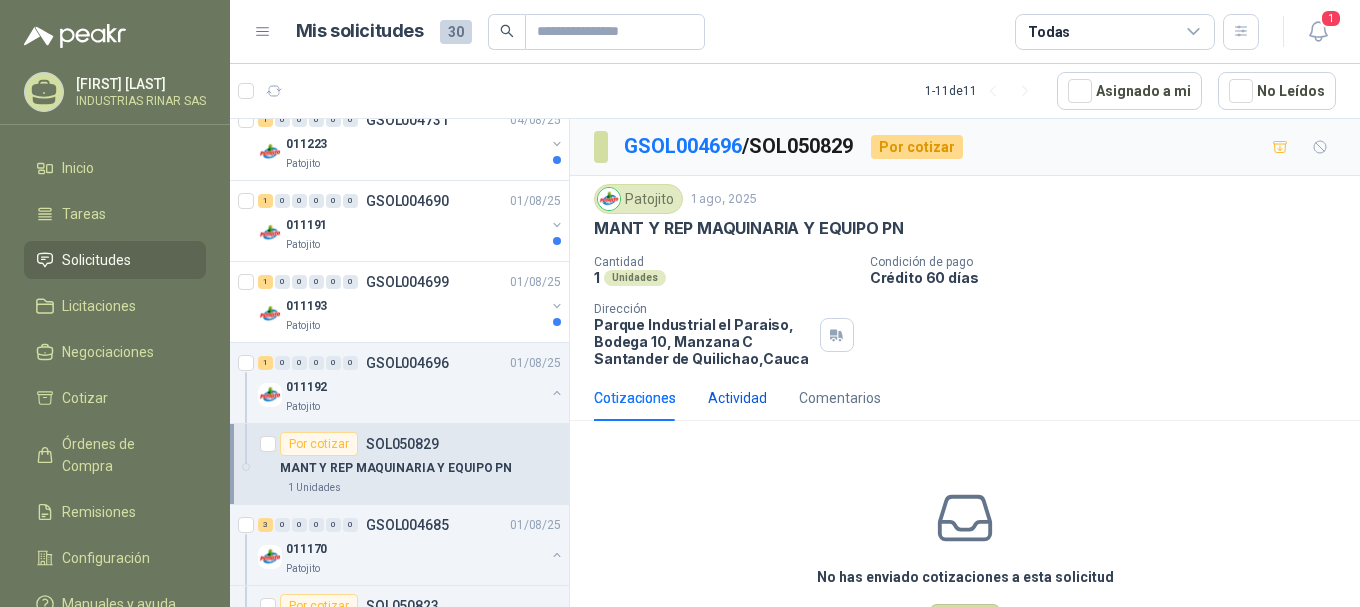 click on "Actividad" at bounding box center [737, 398] 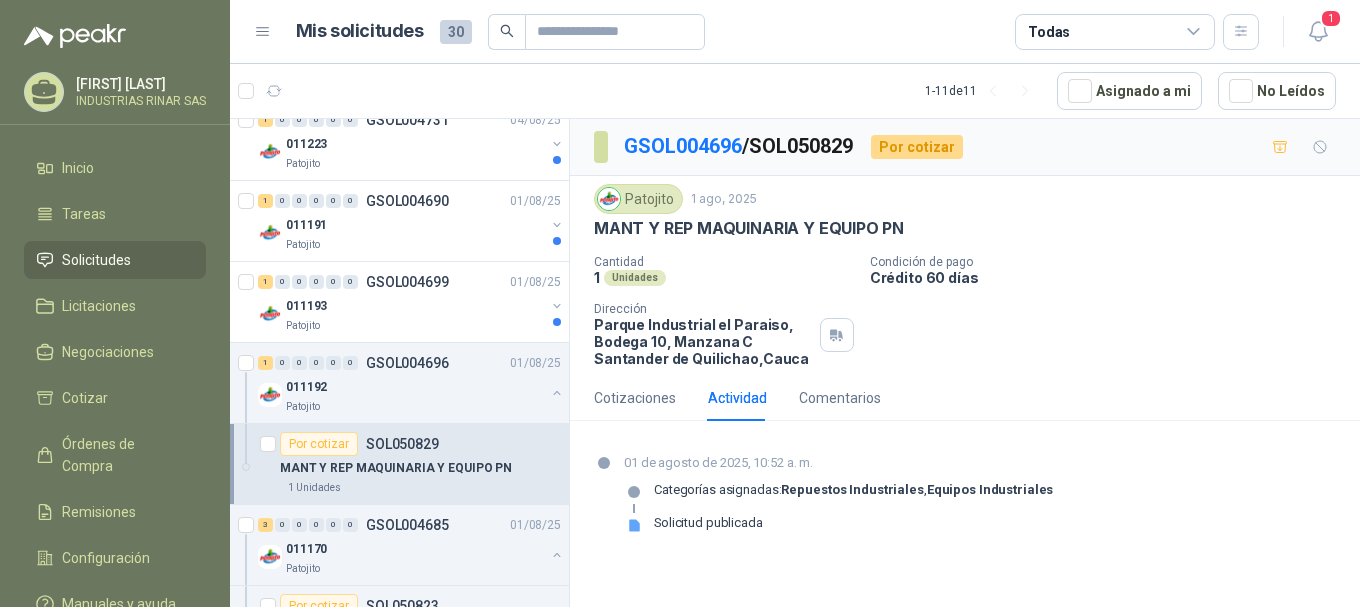click on "Solicitud publicada" at bounding box center [708, 523] 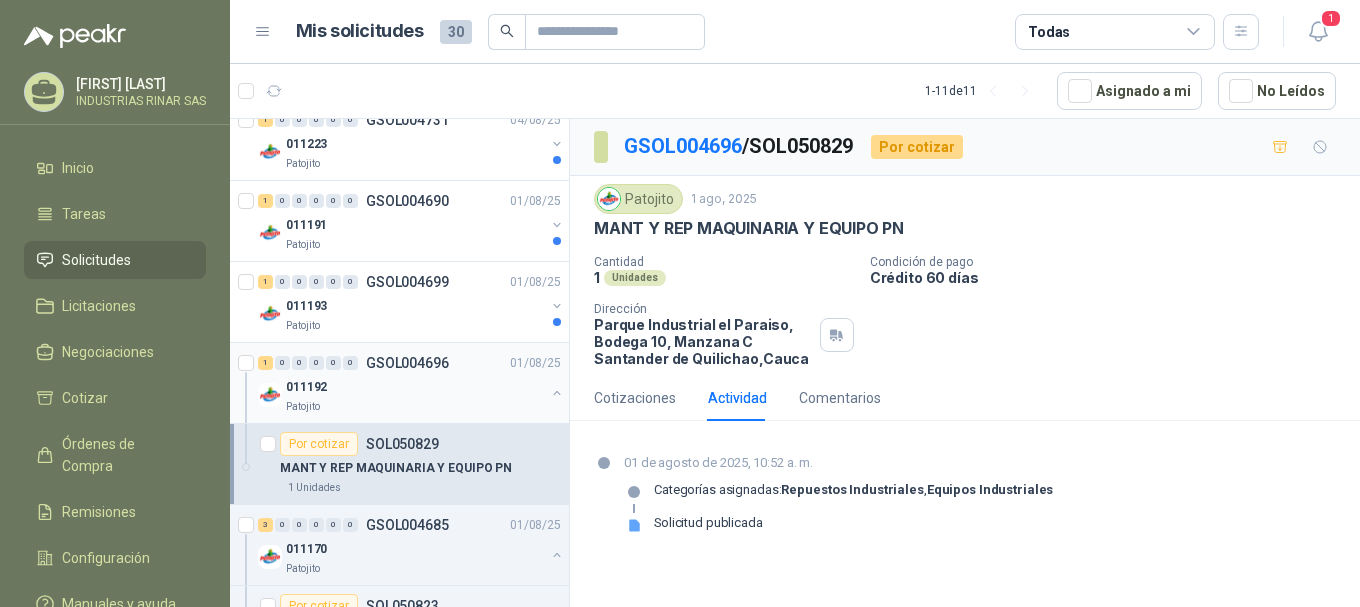 click on "Patojito" at bounding box center (415, 407) 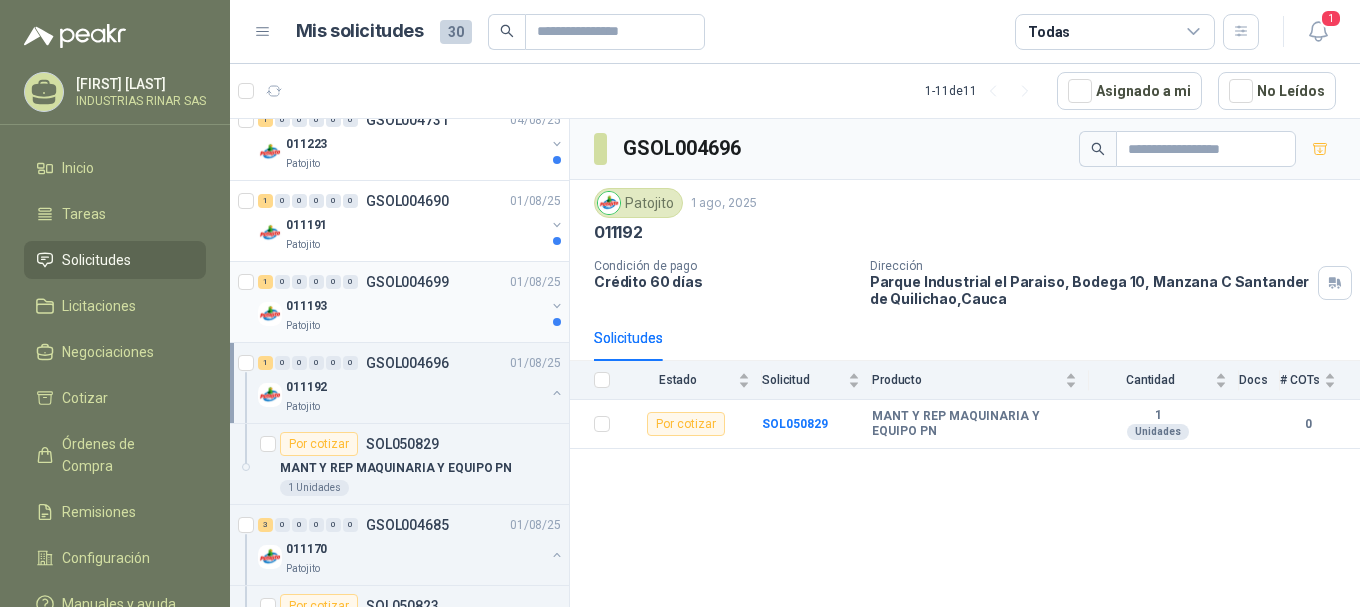 click on "Patojito" at bounding box center [415, 326] 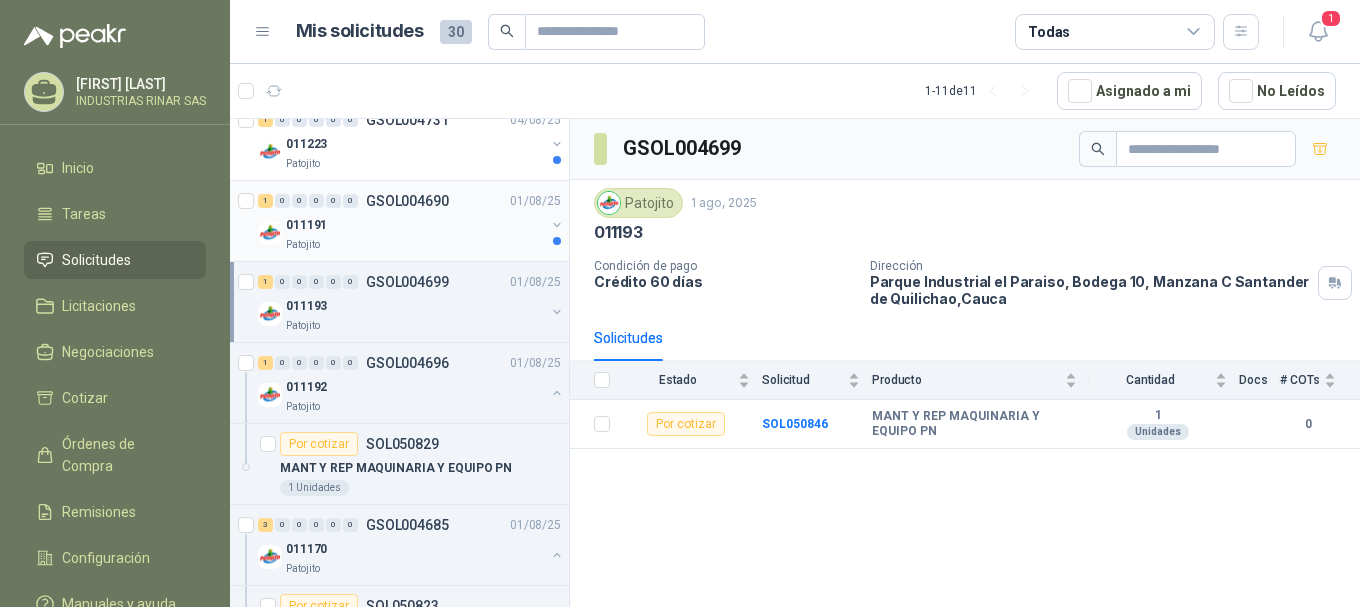 click on "011191" at bounding box center [415, 225] 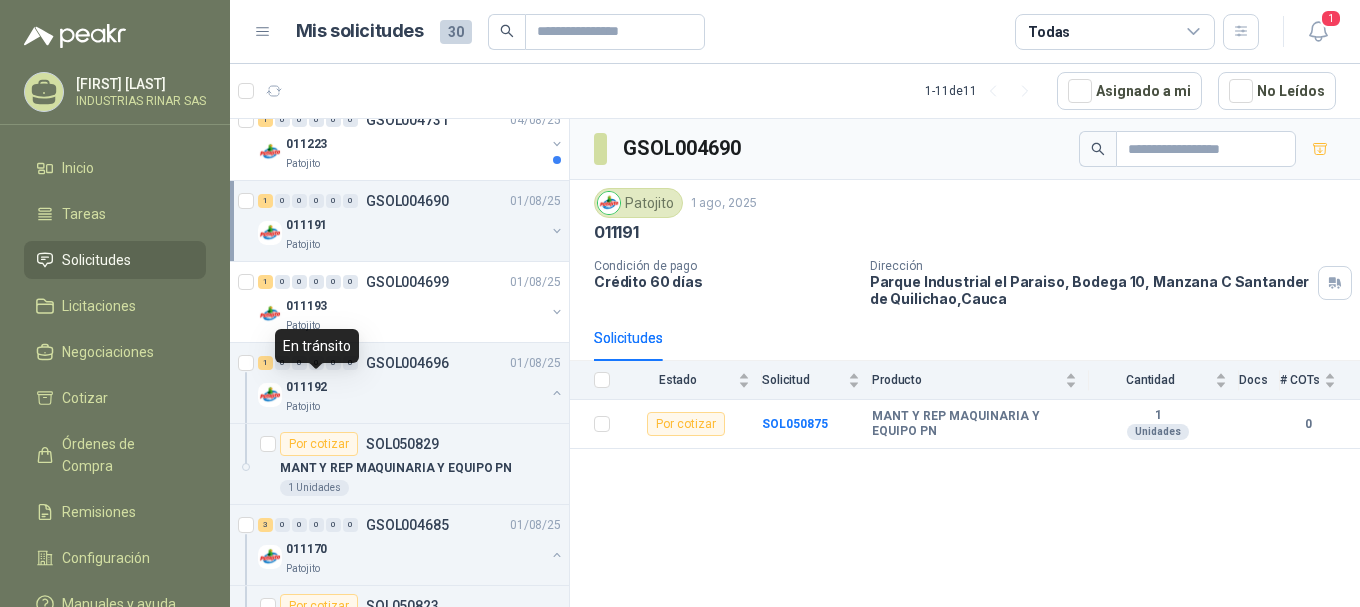scroll, scrollTop: 407, scrollLeft: 0, axis: vertical 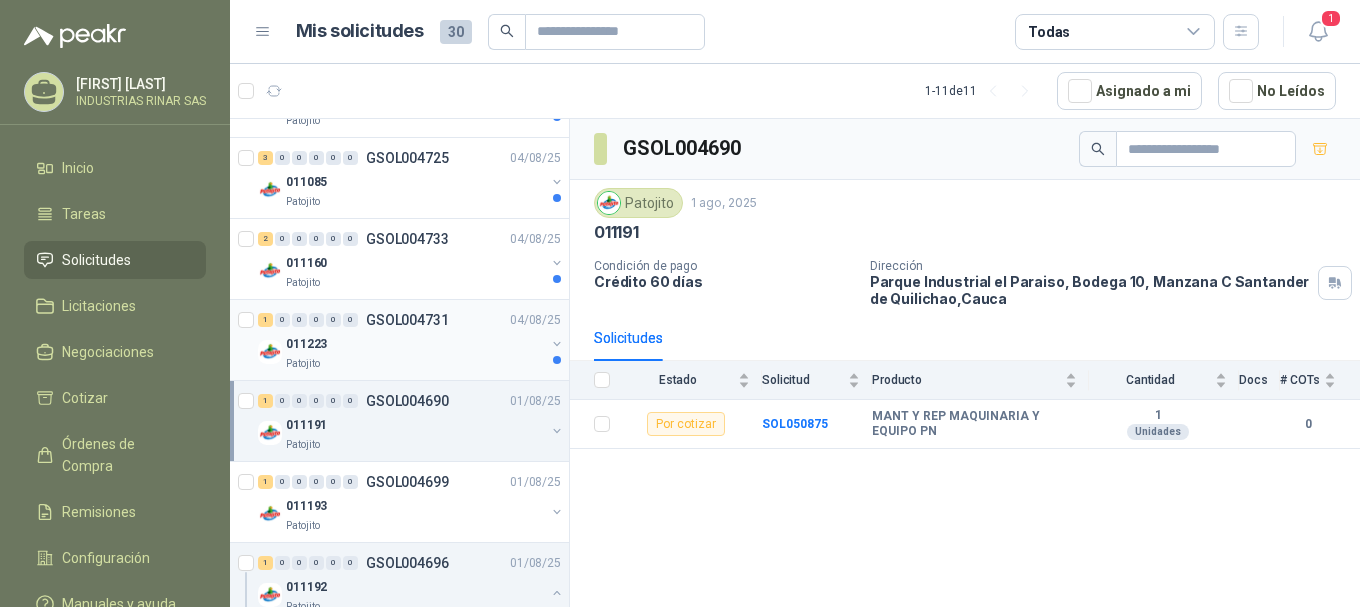 click on "GSOL004731" at bounding box center (407, 320) 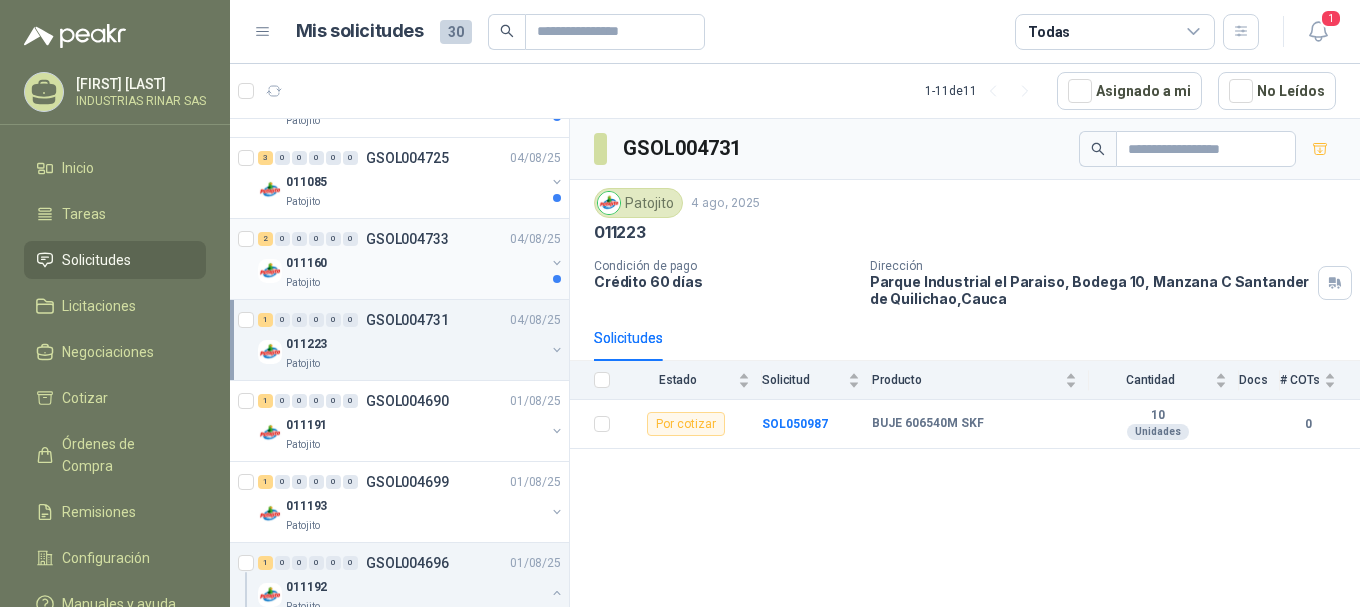 click on "GSOL004733" at bounding box center [407, 239] 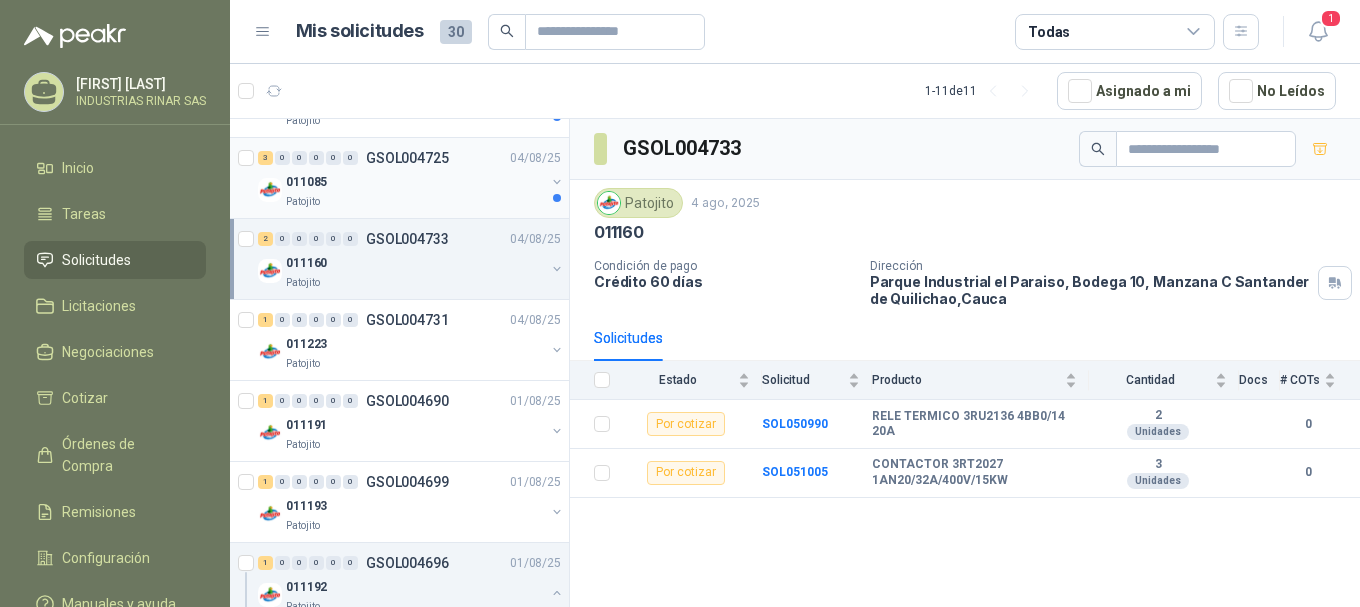 click on "Patojito" at bounding box center [415, 202] 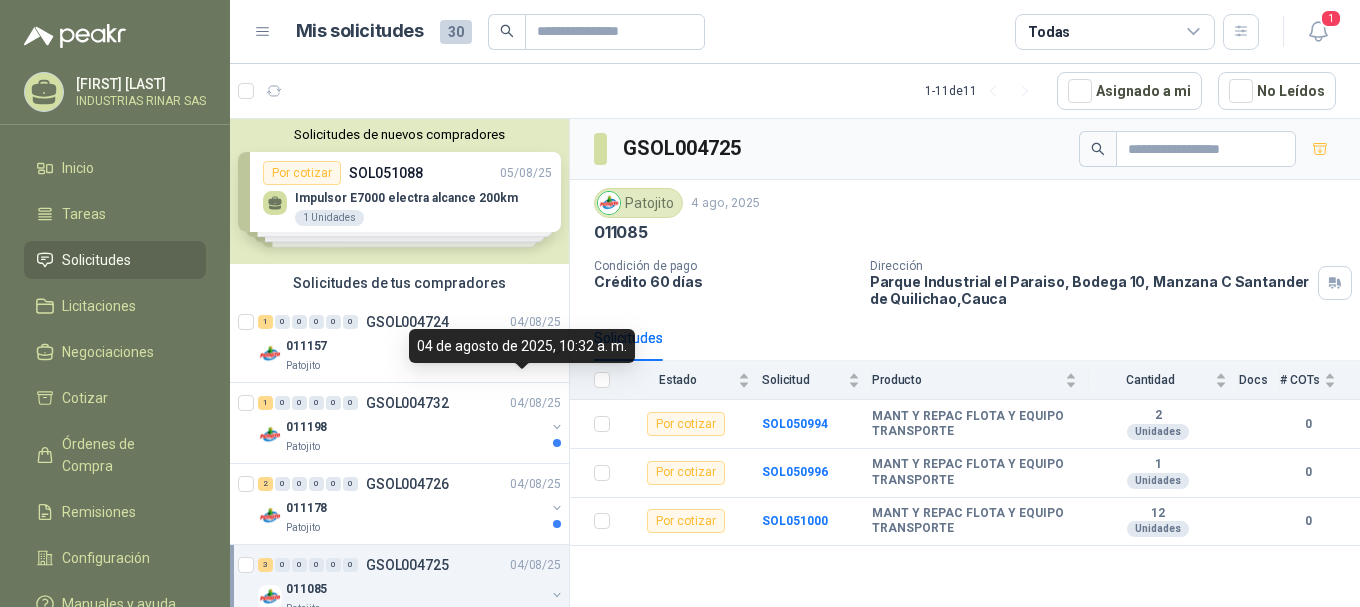scroll, scrollTop: 100, scrollLeft: 0, axis: vertical 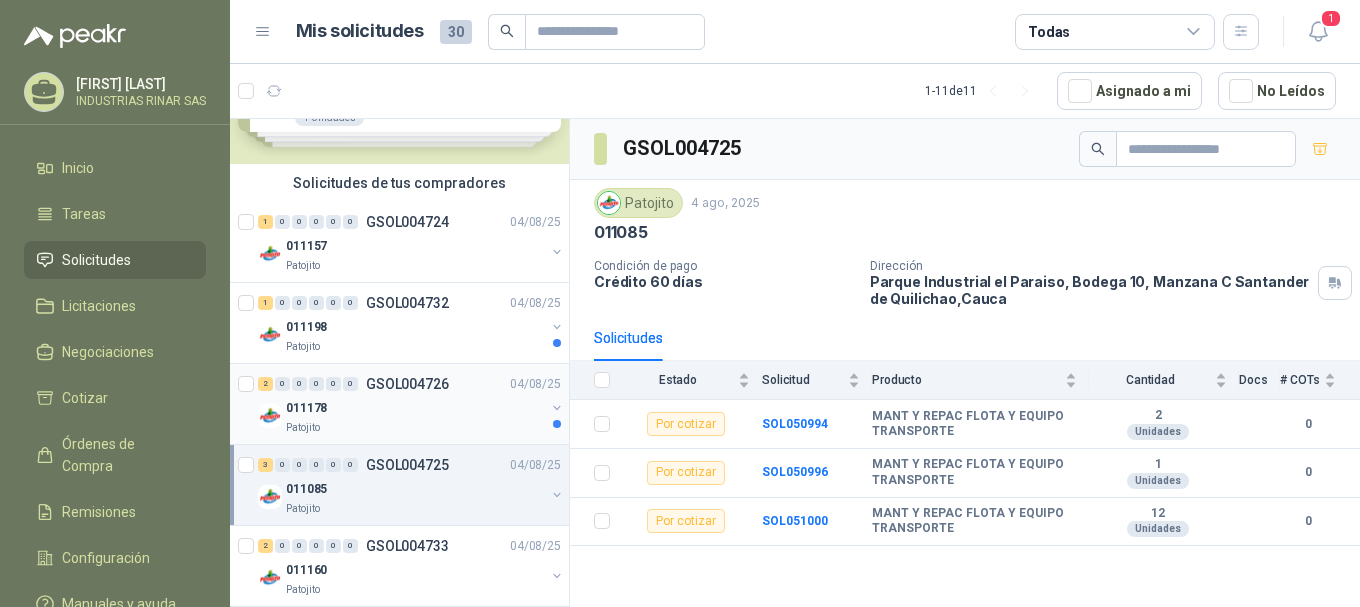 click on "011178" at bounding box center [415, 408] 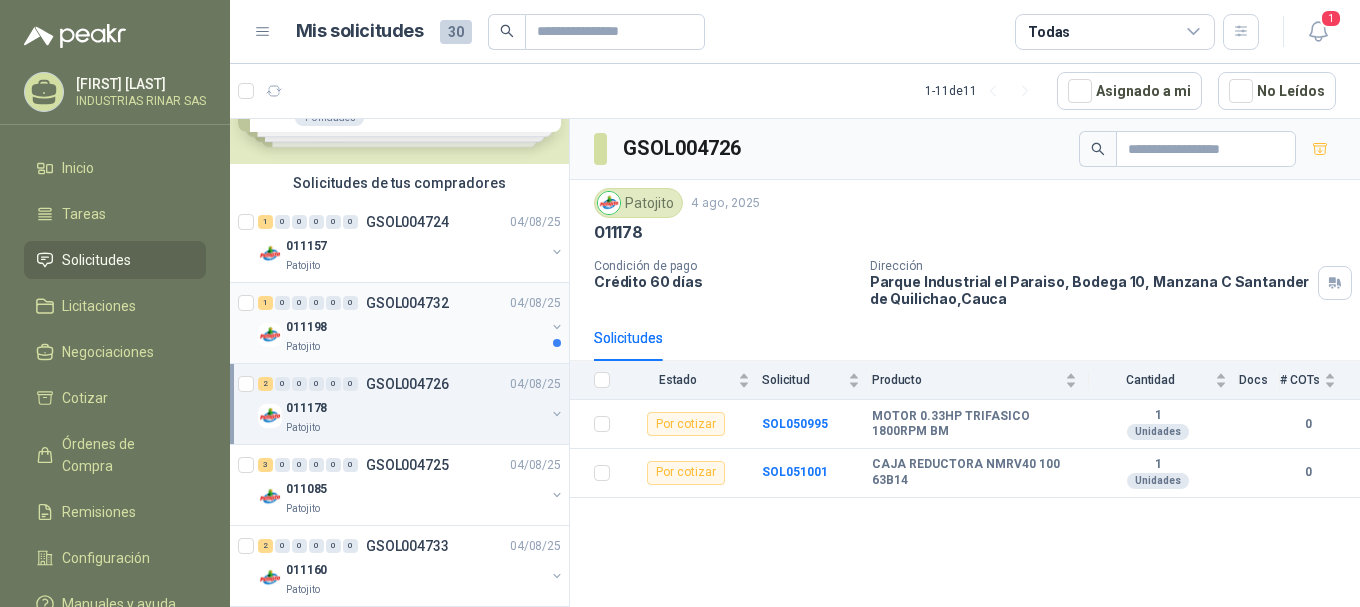 click on "011198" at bounding box center [415, 327] 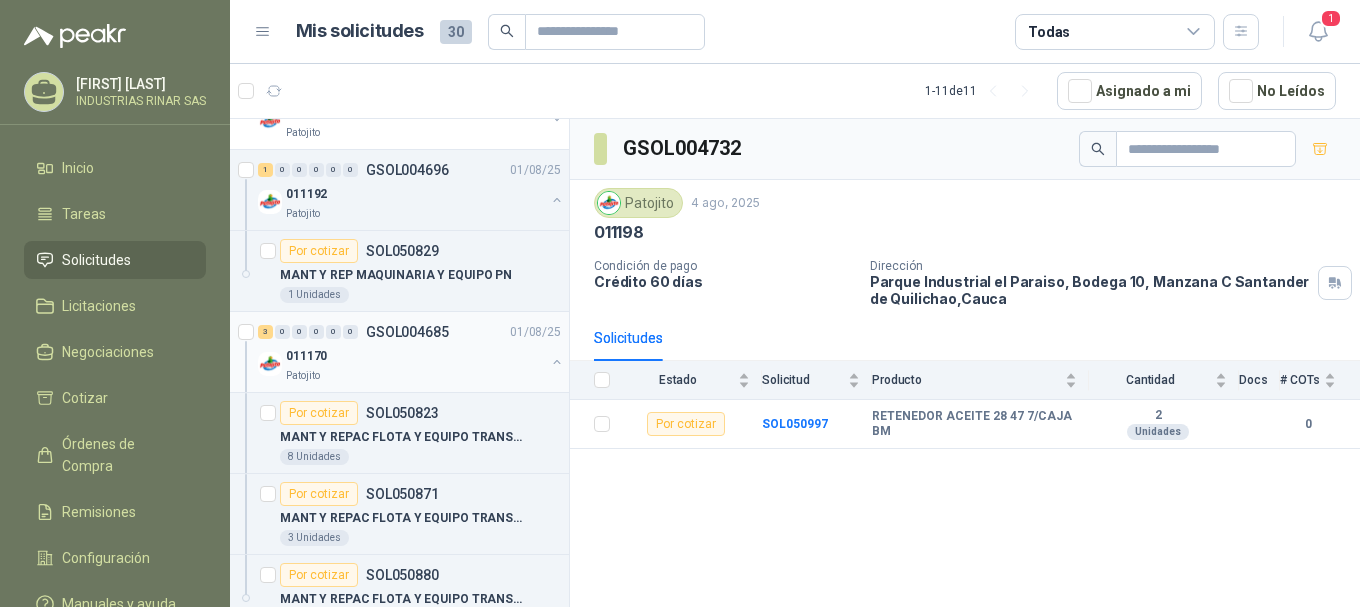 scroll, scrollTop: 931, scrollLeft: 0, axis: vertical 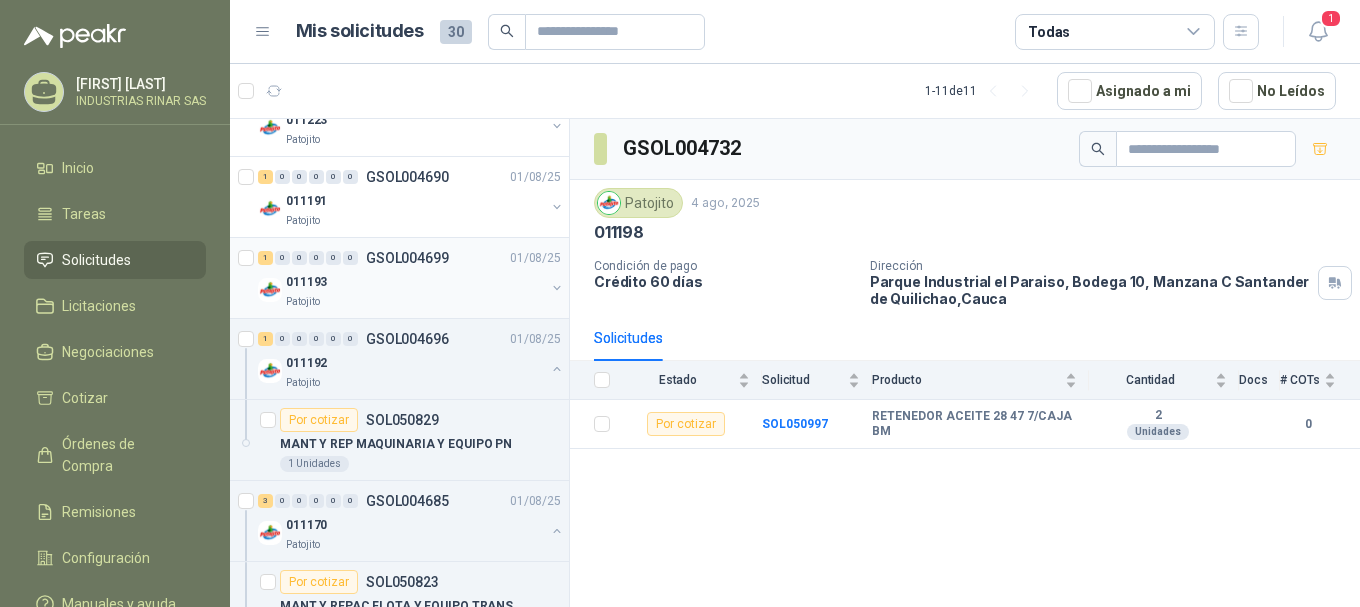 click on "011193" at bounding box center (415, 282) 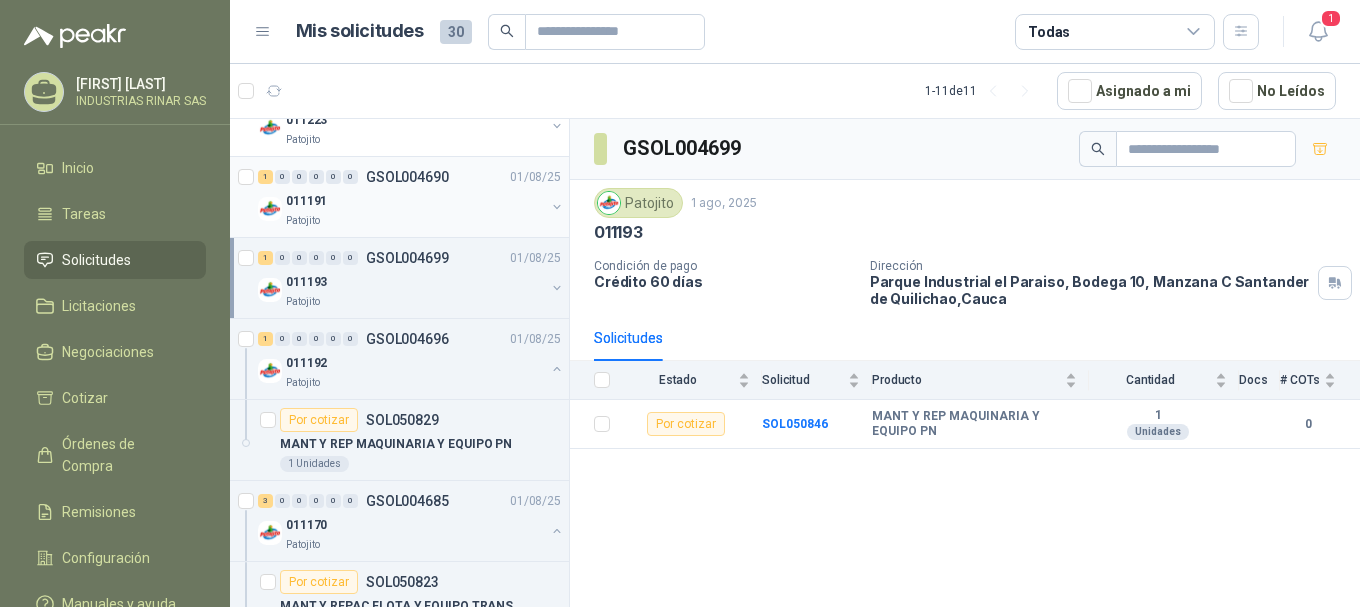 click on "Patojito" at bounding box center [415, 221] 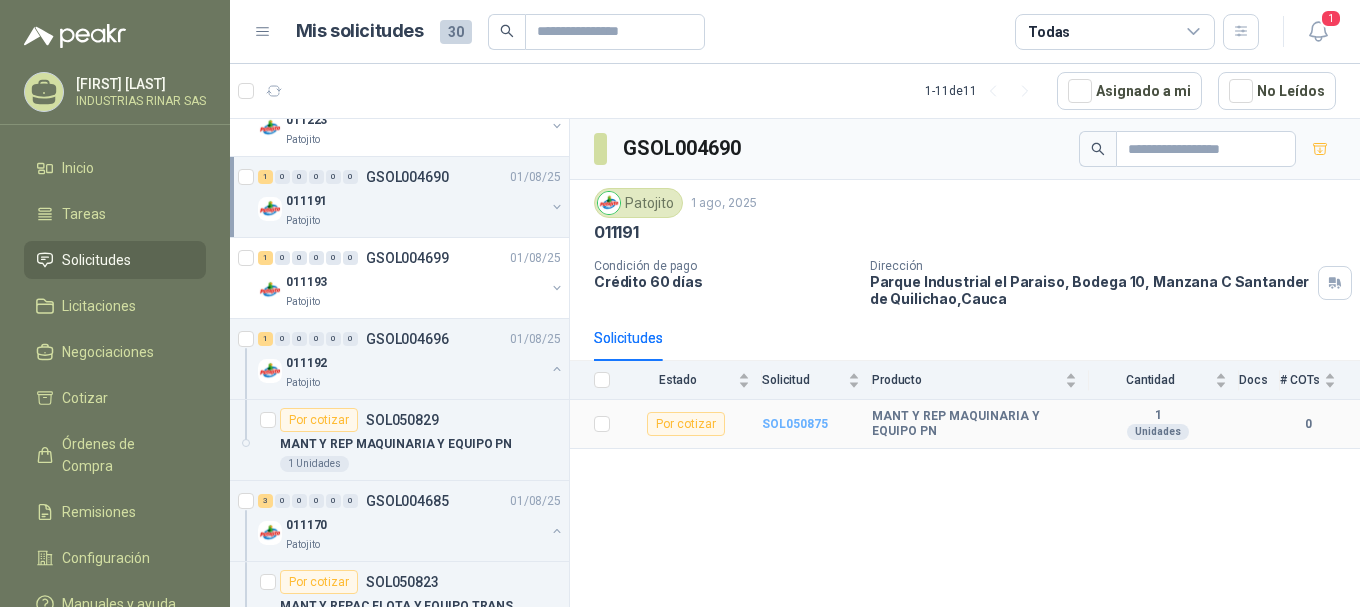 click on "SOL050875" at bounding box center [795, 424] 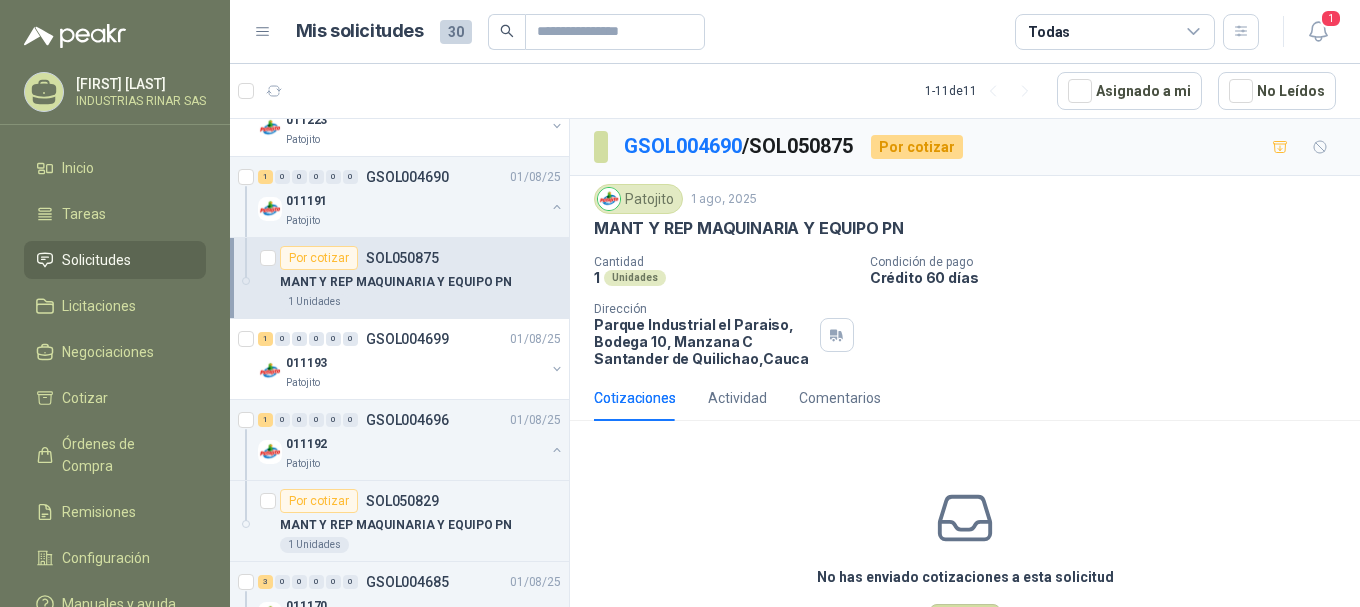 scroll, scrollTop: 79, scrollLeft: 0, axis: vertical 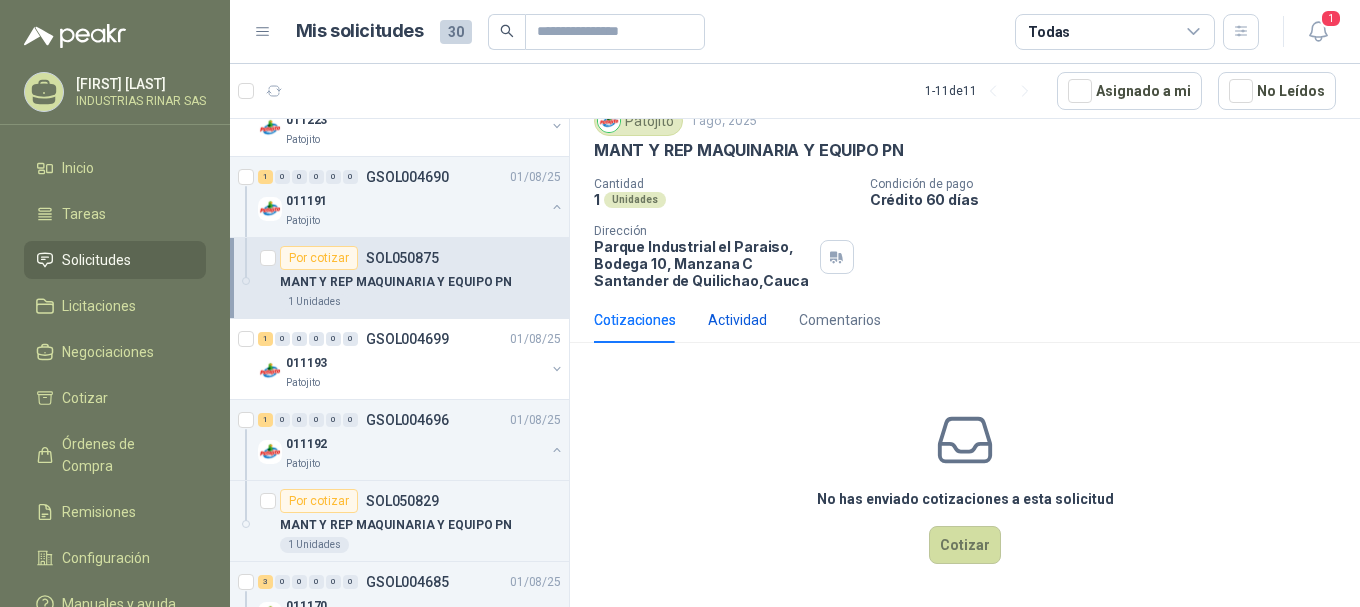 click on "Actividad" at bounding box center (737, 320) 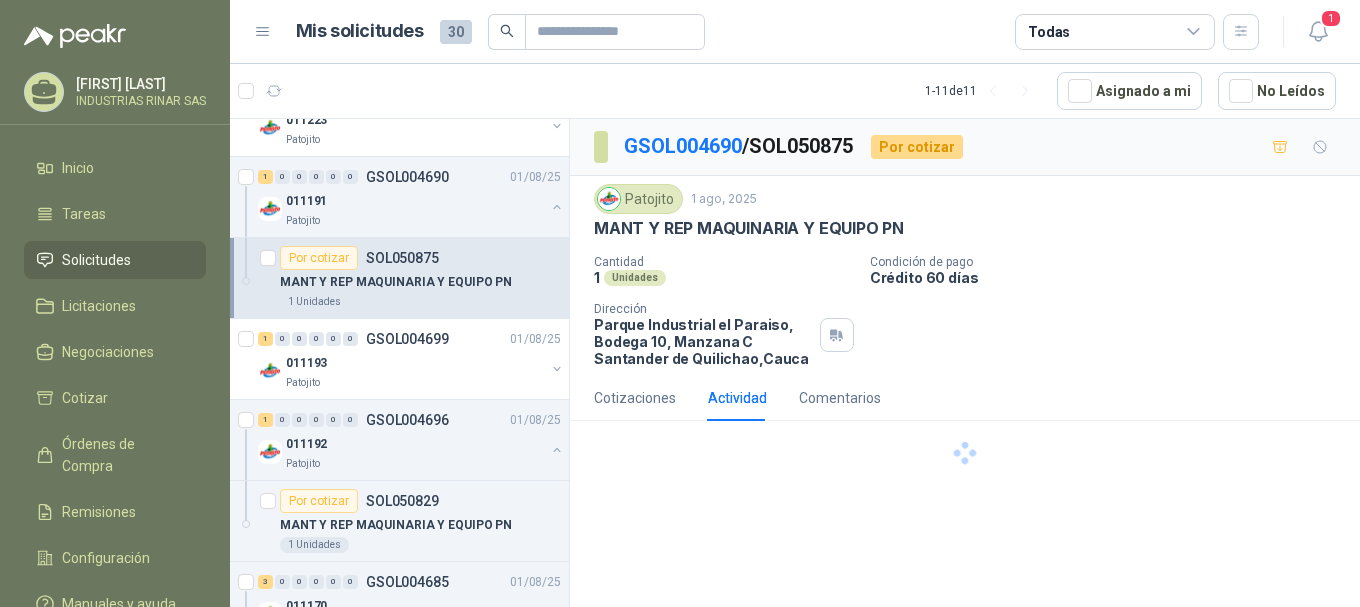 scroll, scrollTop: 0, scrollLeft: 0, axis: both 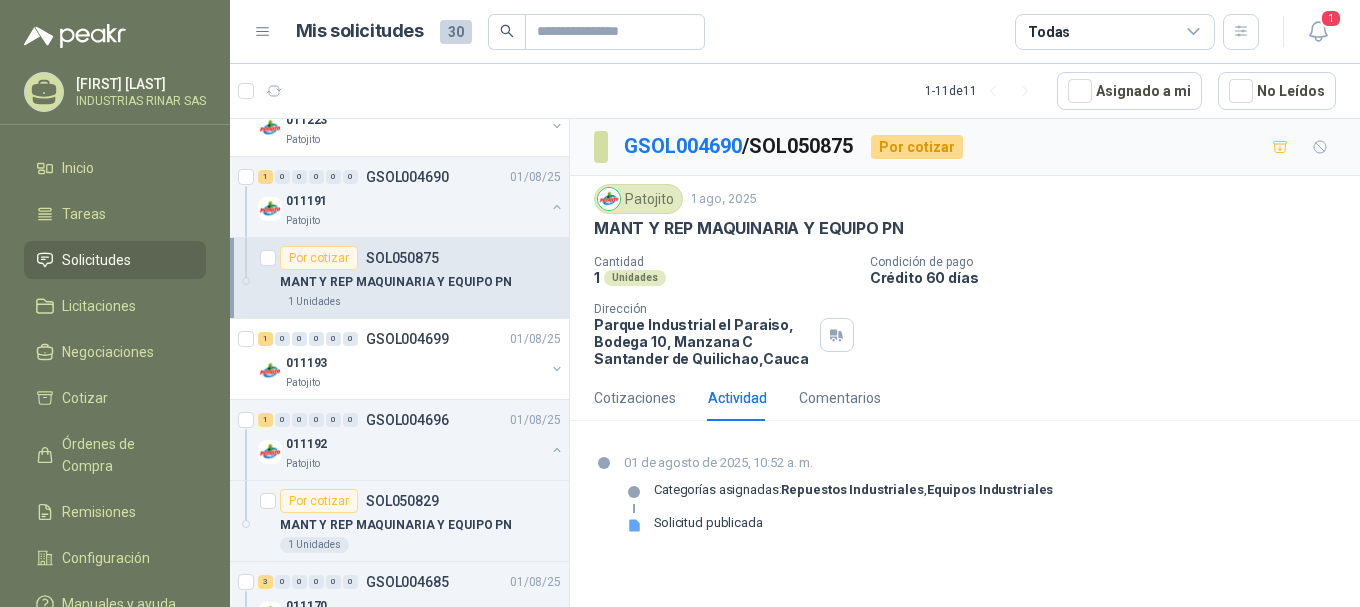 click on "01 de agosto de 2025, 10:52 a. m." at bounding box center [838, 463] 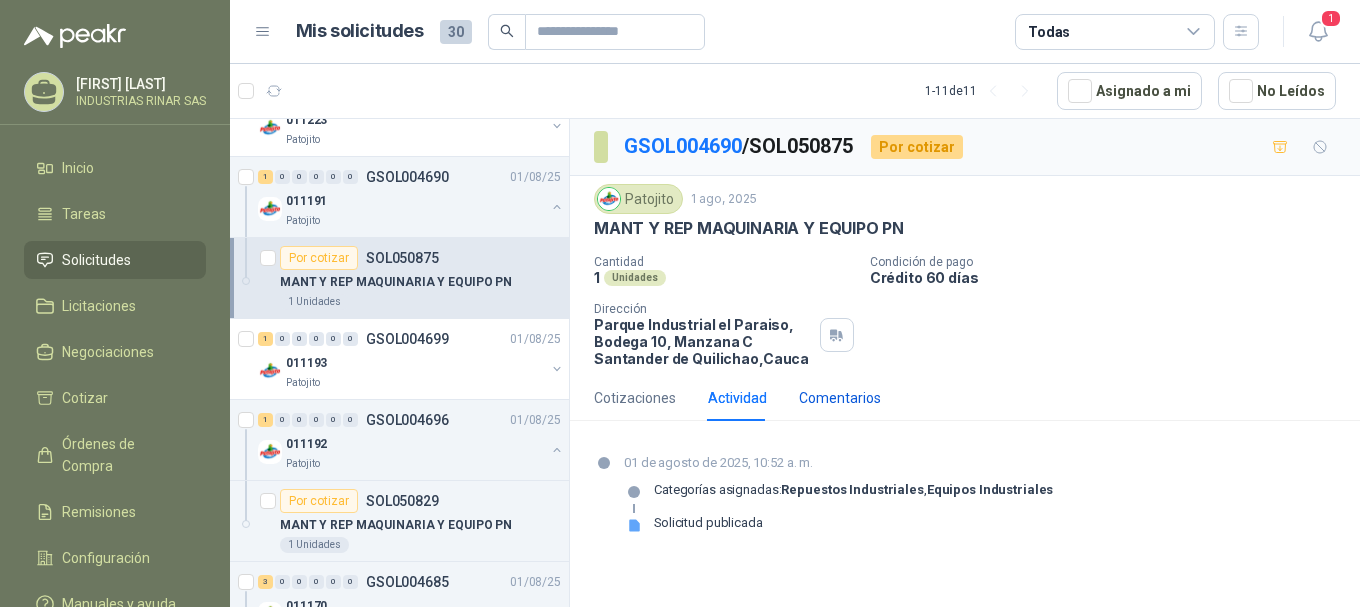 click on "Comentarios" at bounding box center (840, 398) 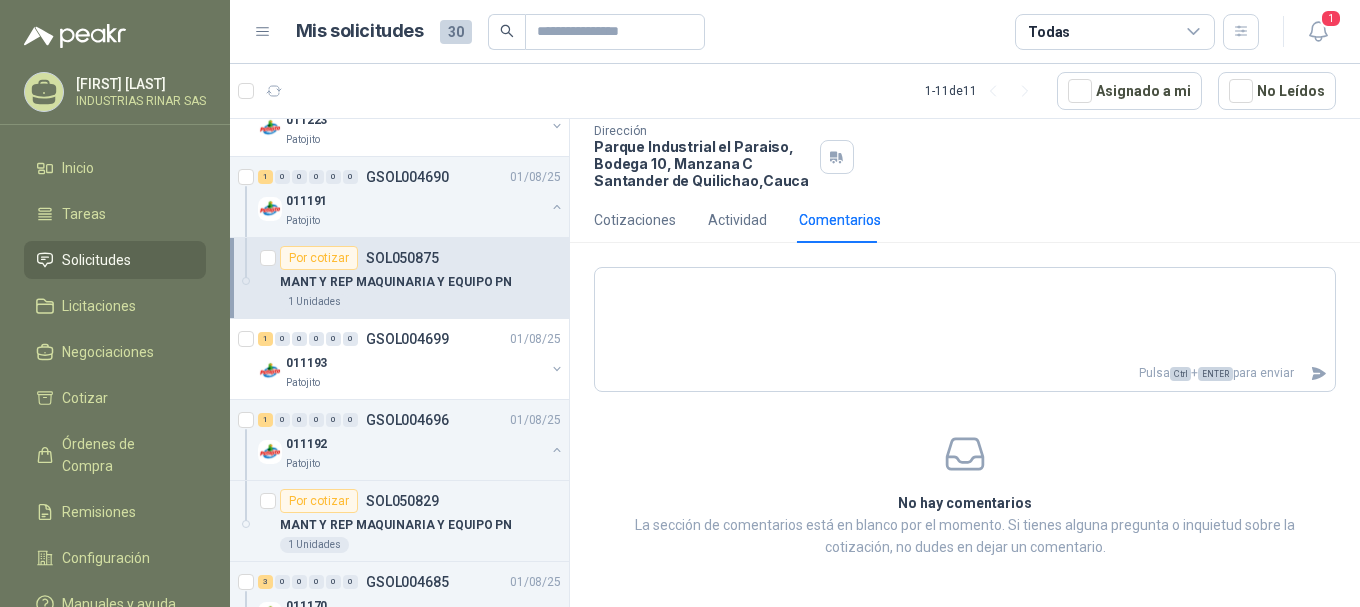 scroll, scrollTop: 0, scrollLeft: 0, axis: both 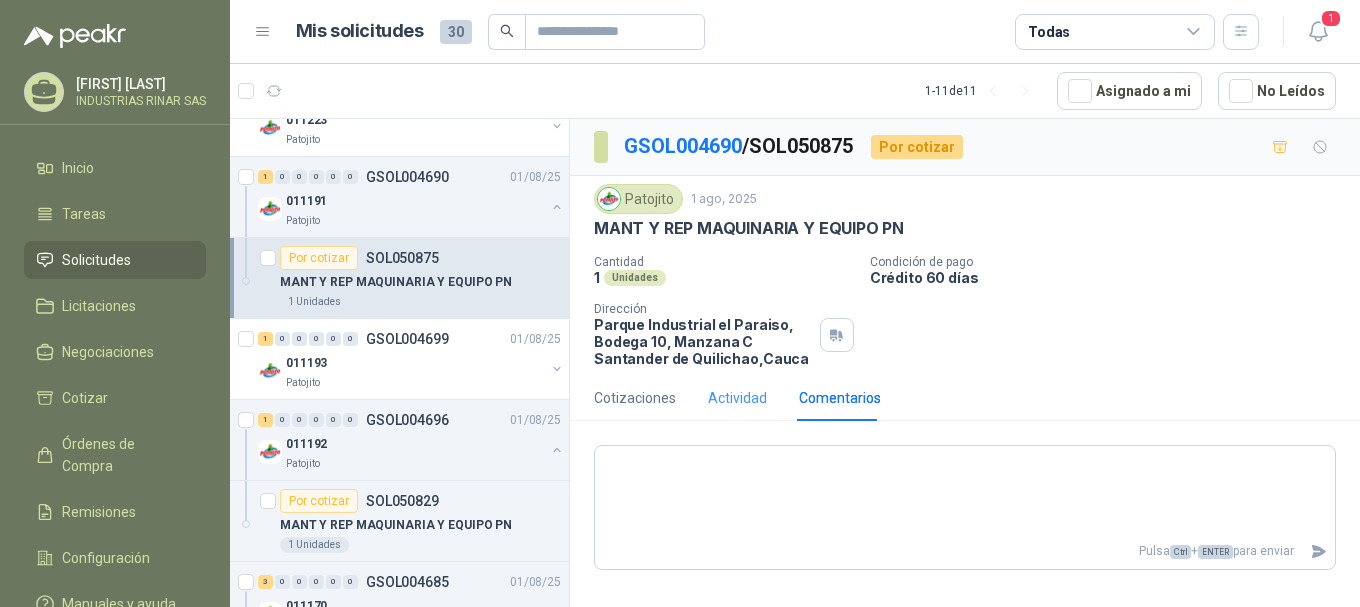 click on "Actividad" at bounding box center (737, 398) 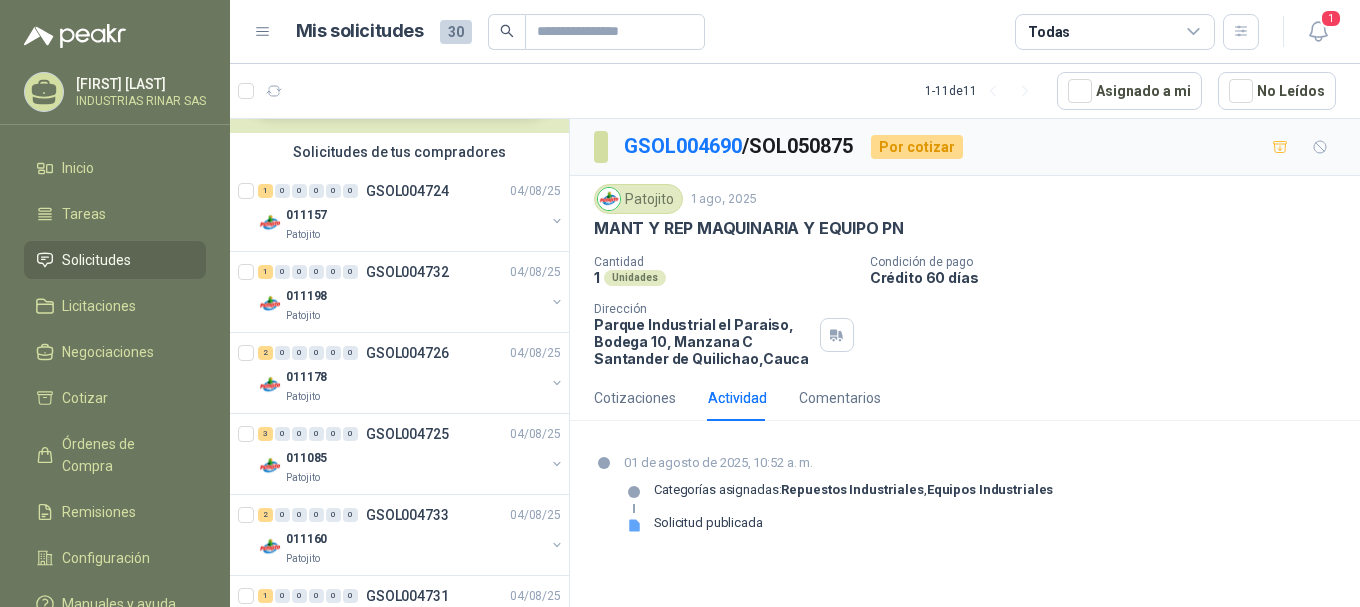 scroll, scrollTop: 0, scrollLeft: 0, axis: both 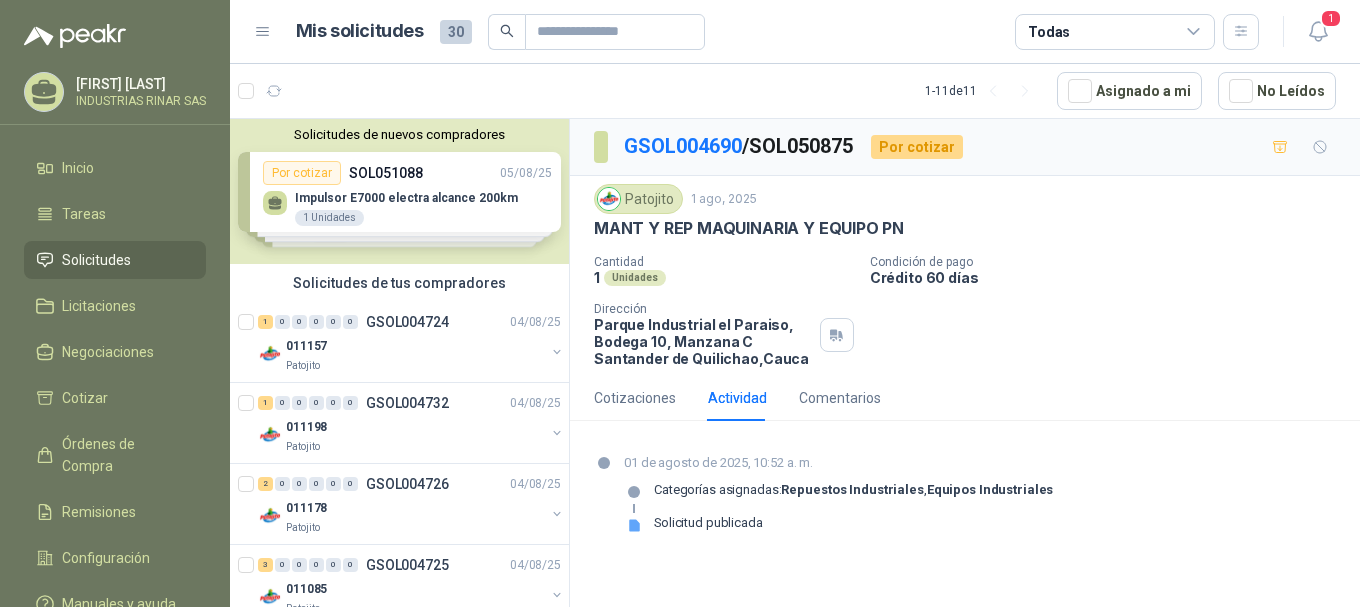 click on "Solicitudes de nuevos compradores Por cotizar SOL051088 [DATE]   Impulsor E7000 electra alcance 200km [NUMBER]   Unidades Por cotizar SOL051051 [DATE]   CORREA 8PK2350 [NUMBER]   UND  Por cotizar SOL051053 [DATE]   RODILLO 3984                             [NUMBER]   UND  Por cotizar SOL051044 [DATE]   CORREA D-104 OBTIBEL                     [NUMBER]   UND  ¿Quieres recibir  cientos de solicitudes de compra  como estas todos los días? Agenda una reunión" at bounding box center [399, 191] 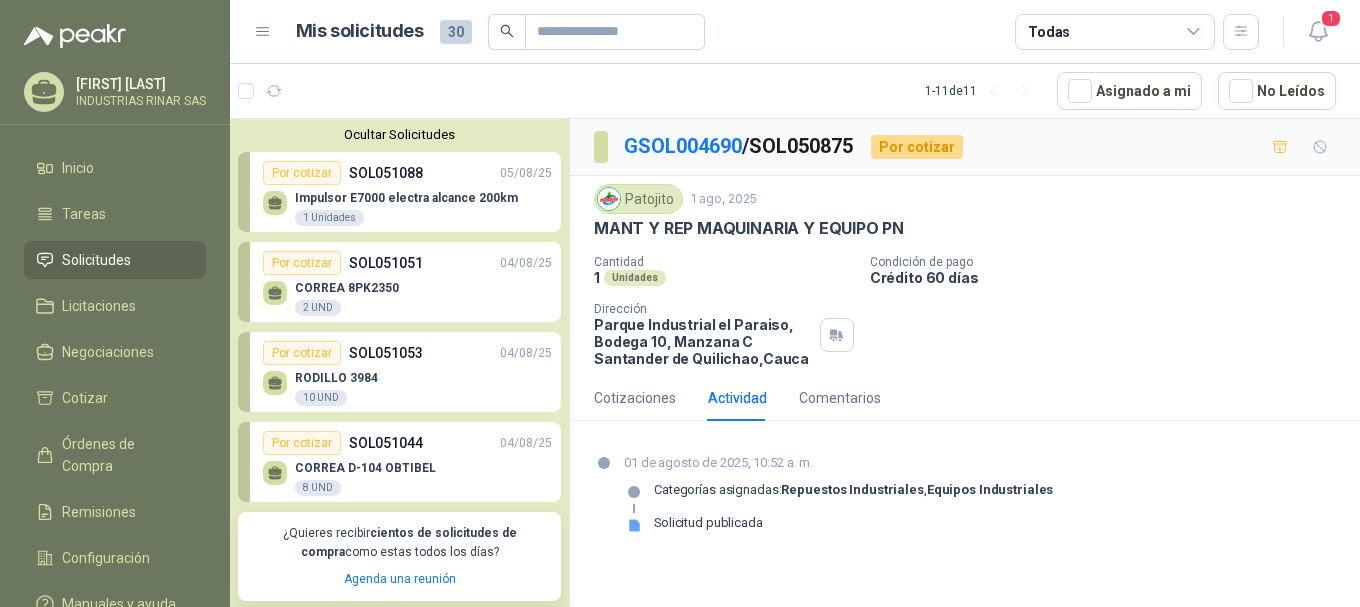 click on "RODILLO 3984                             [NUMBER]   UND" at bounding box center [407, 386] 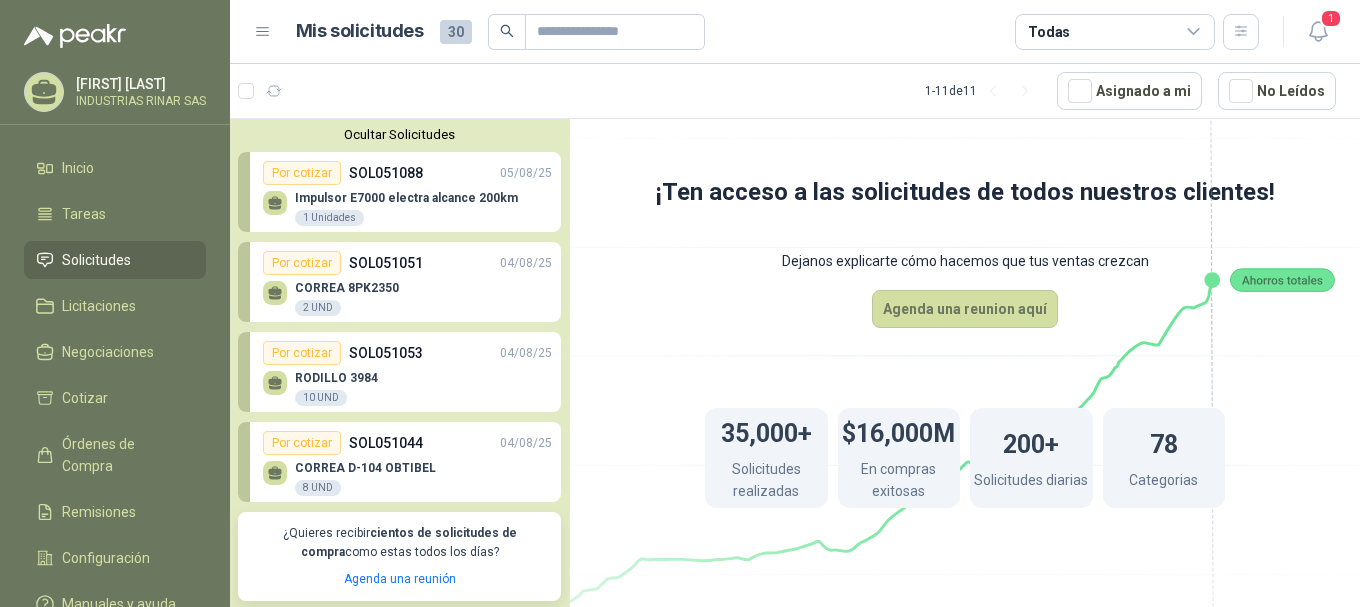 click on "CORREA D-104 OBTIBEL" at bounding box center (365, 468) 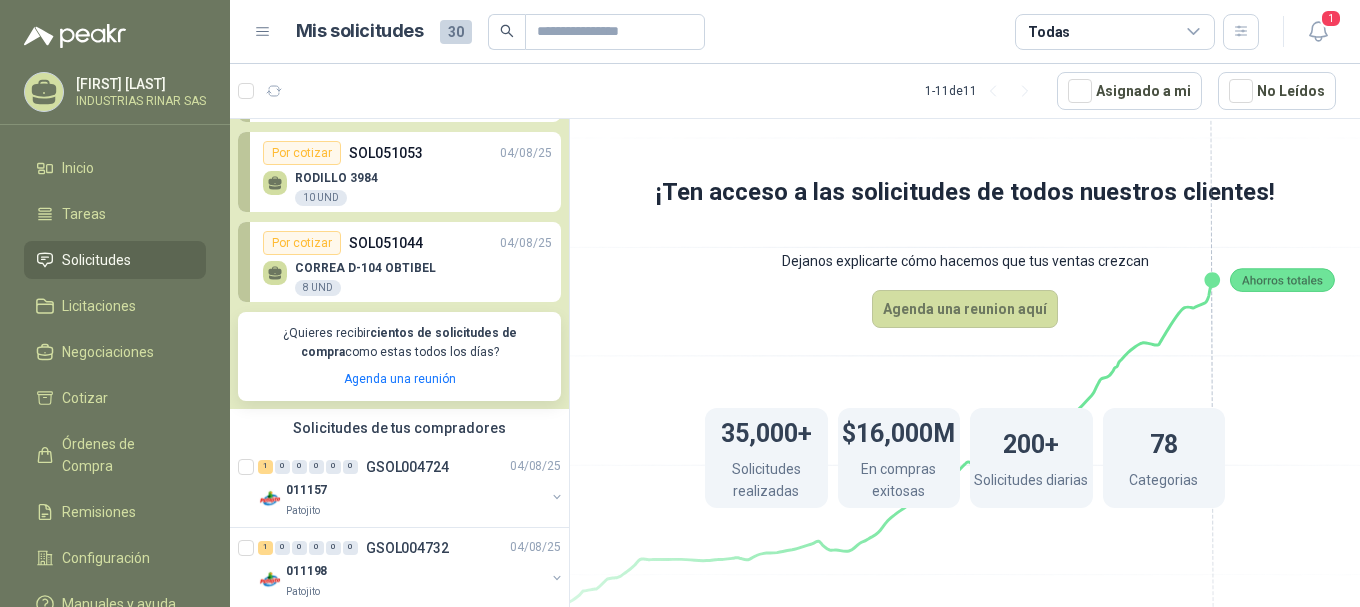 scroll, scrollTop: 400, scrollLeft: 0, axis: vertical 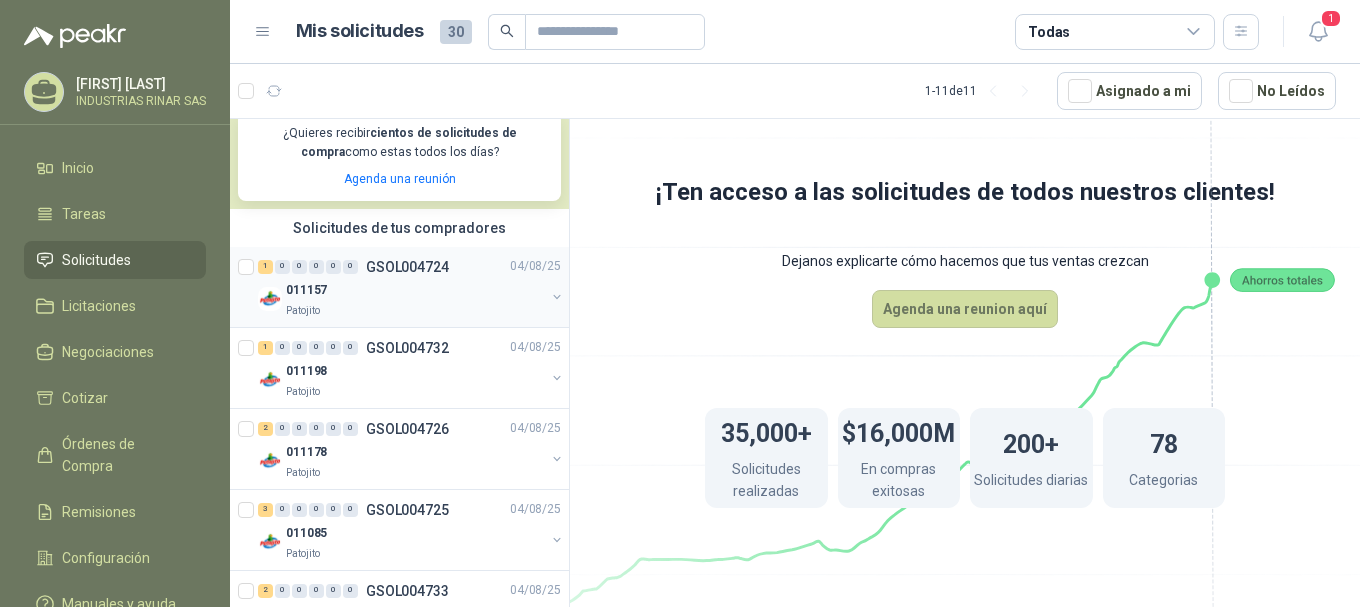 click on "1   0   0   0   0   0   GSOL004724" at bounding box center [353, 267] 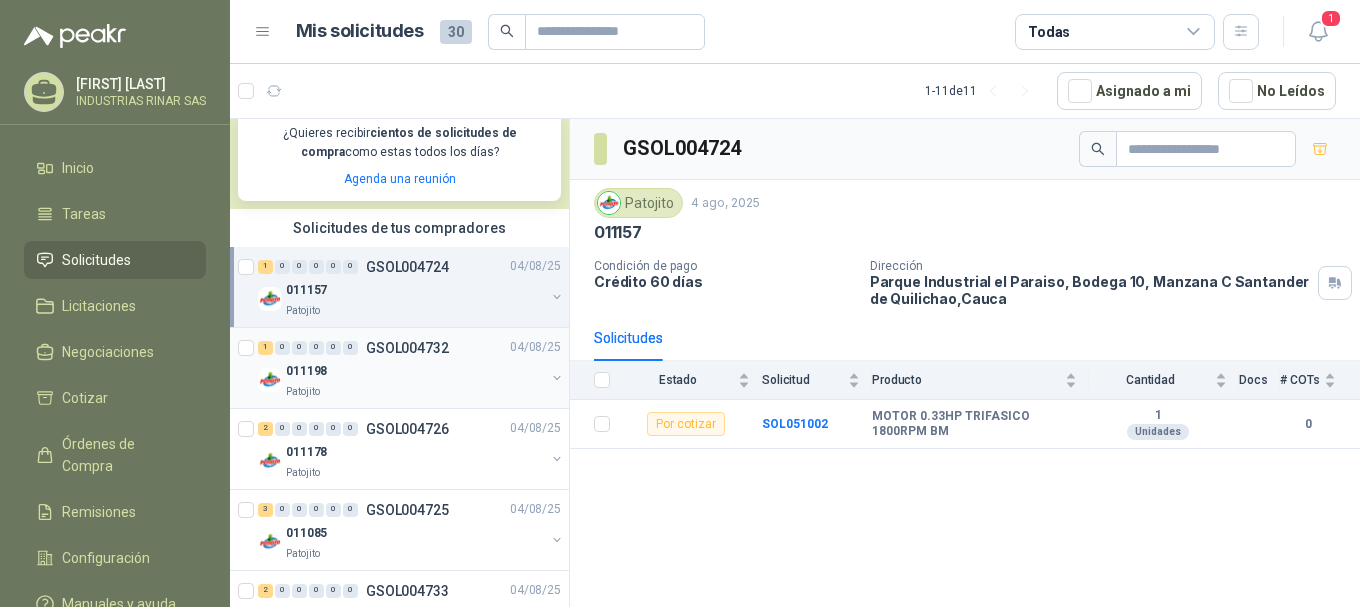 click on "011198" at bounding box center (415, 372) 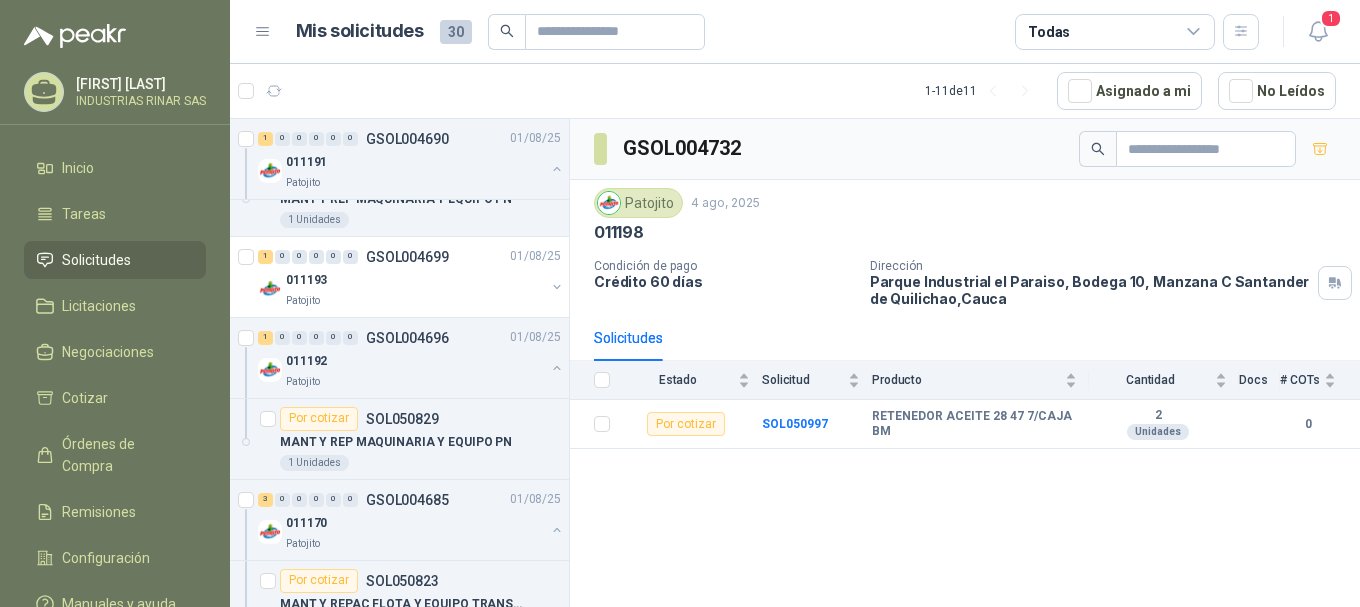 scroll, scrollTop: 958, scrollLeft: 0, axis: vertical 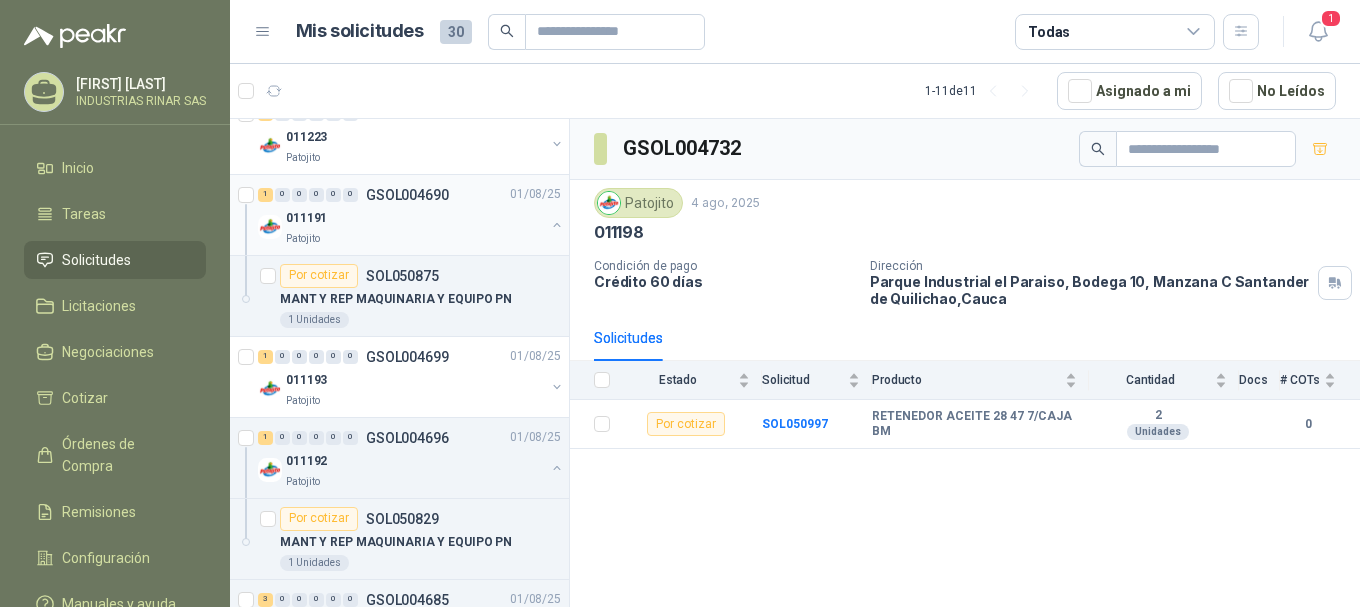 click on "Patojito" at bounding box center (415, 239) 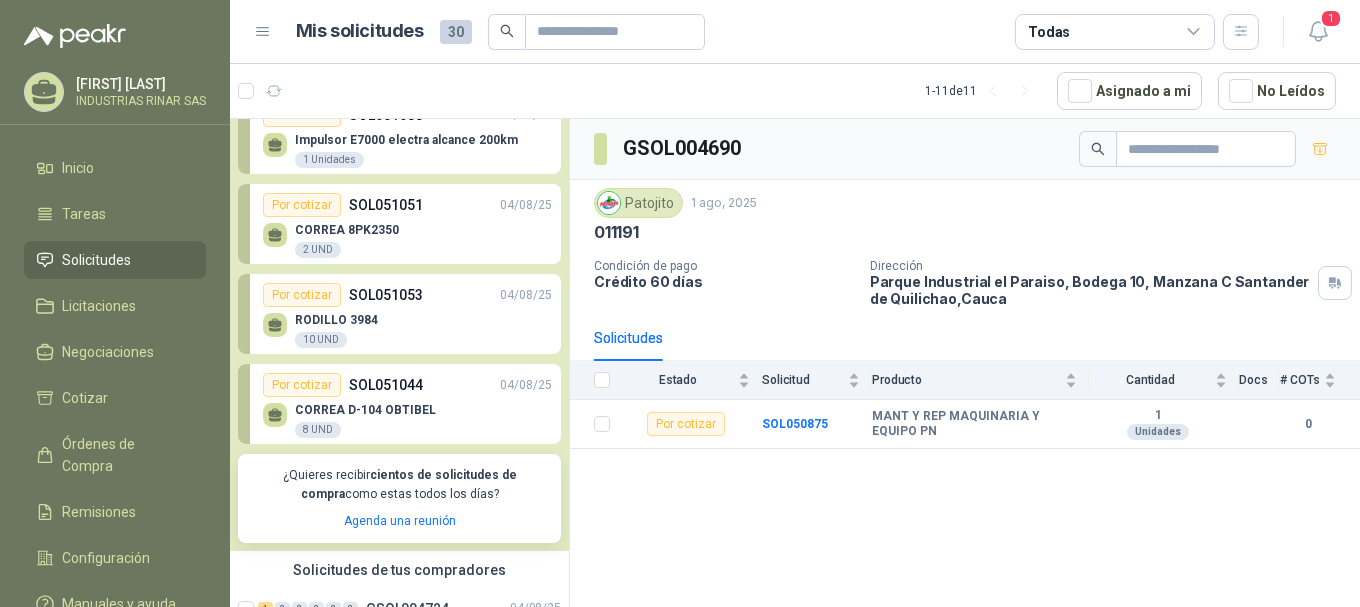 scroll, scrollTop: 0, scrollLeft: 0, axis: both 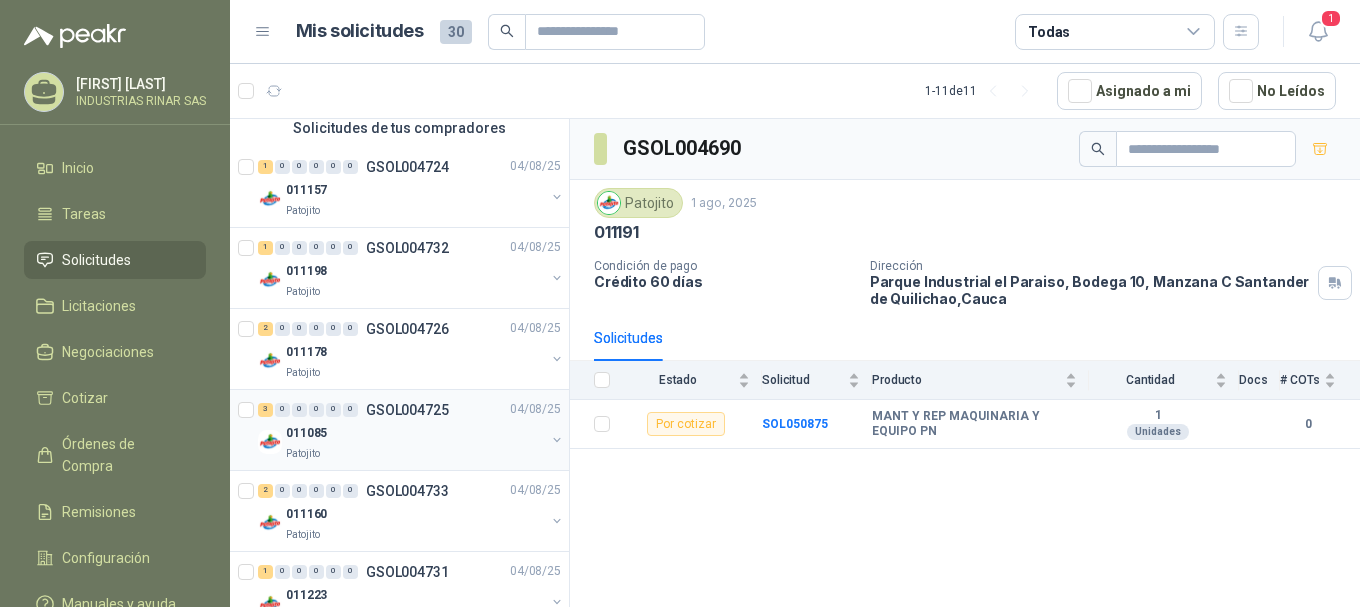 click on "Patojito" at bounding box center (415, 454) 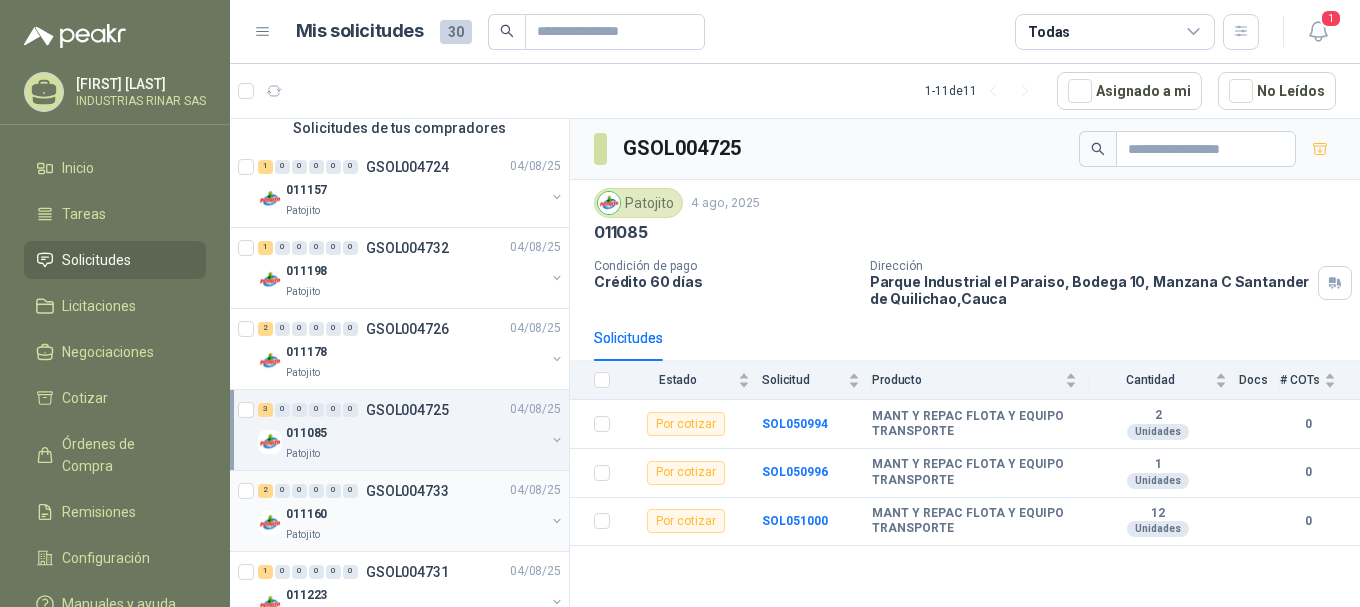 click on "011160" at bounding box center [415, 515] 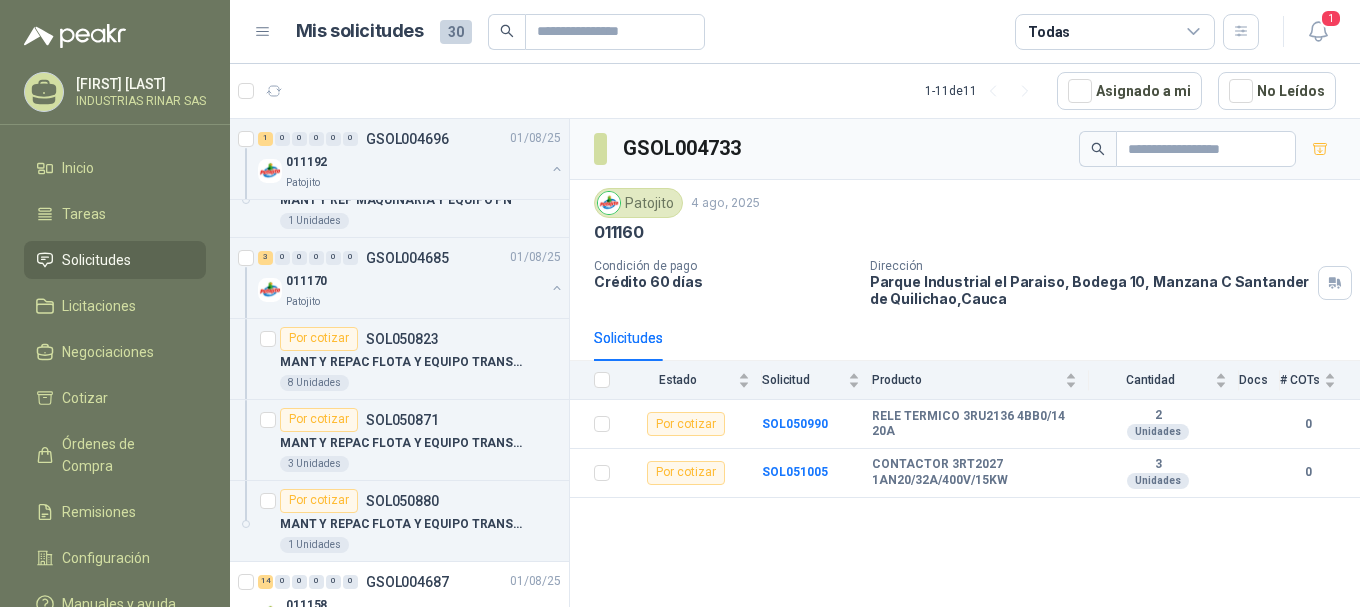 scroll, scrollTop: 1358, scrollLeft: 0, axis: vertical 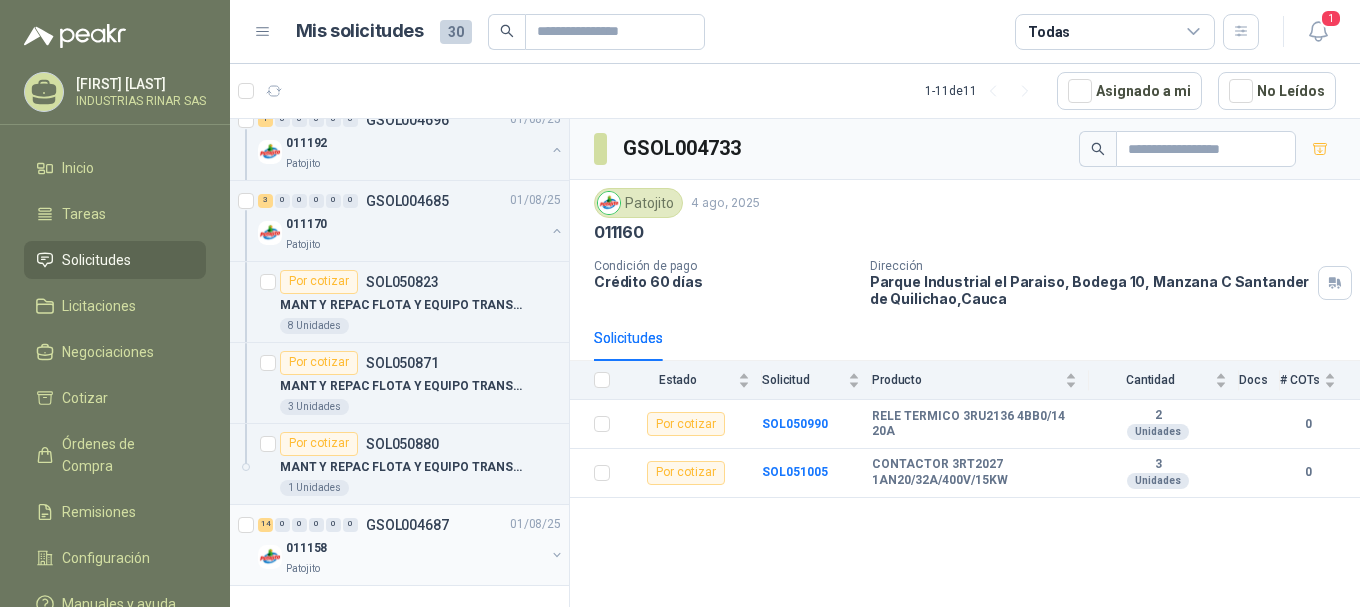 click on "011158" at bounding box center (415, 549) 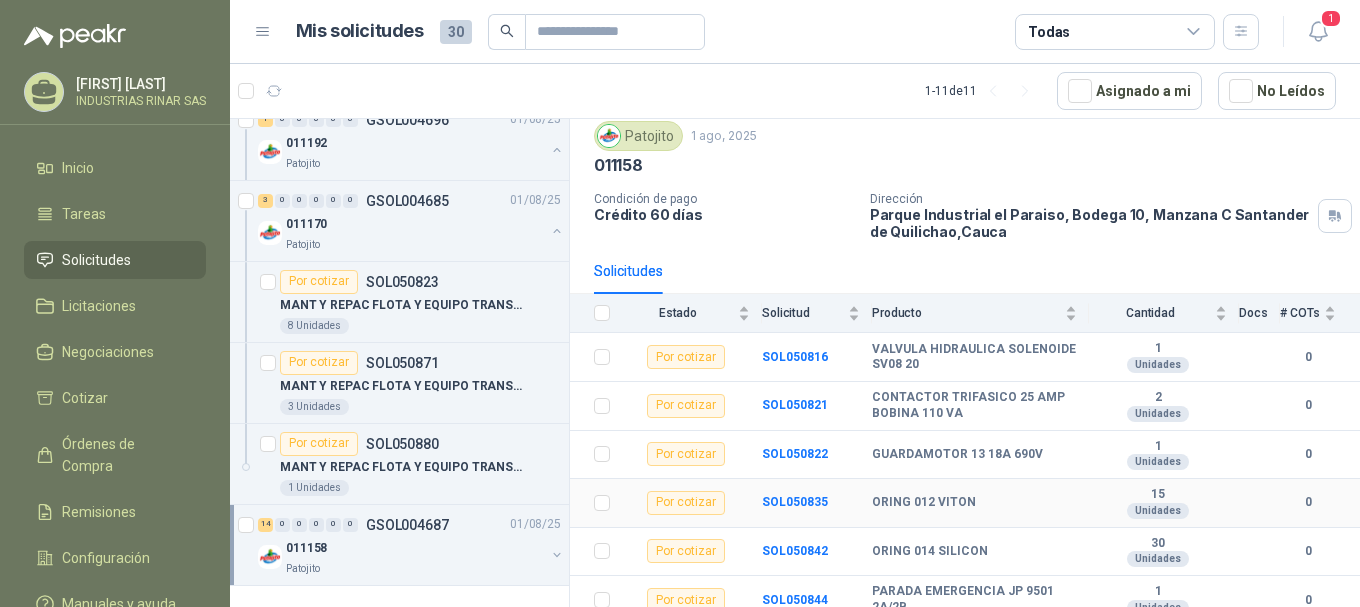 scroll, scrollTop: 167, scrollLeft: 0, axis: vertical 